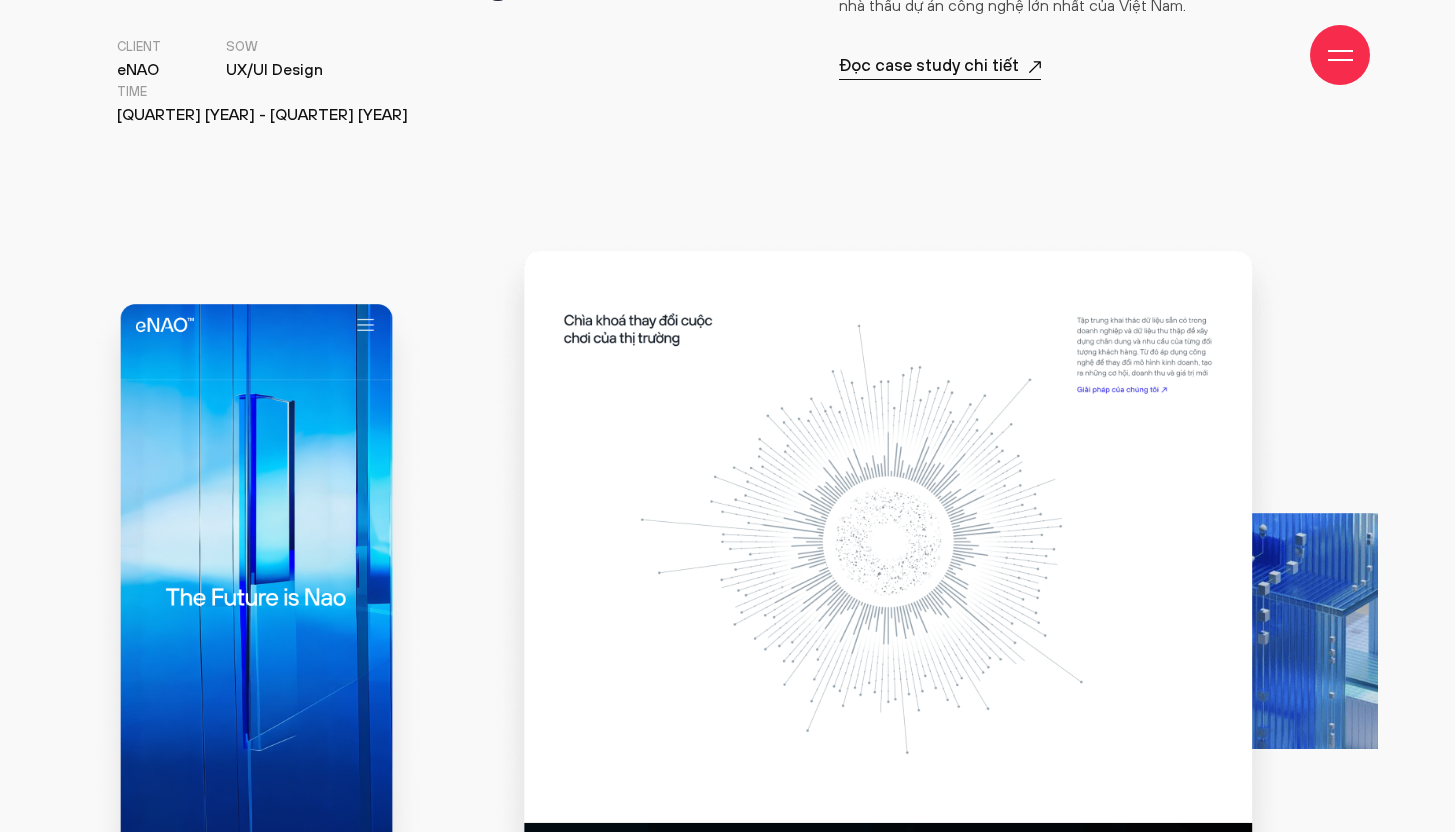 scroll, scrollTop: 1014, scrollLeft: 0, axis: vertical 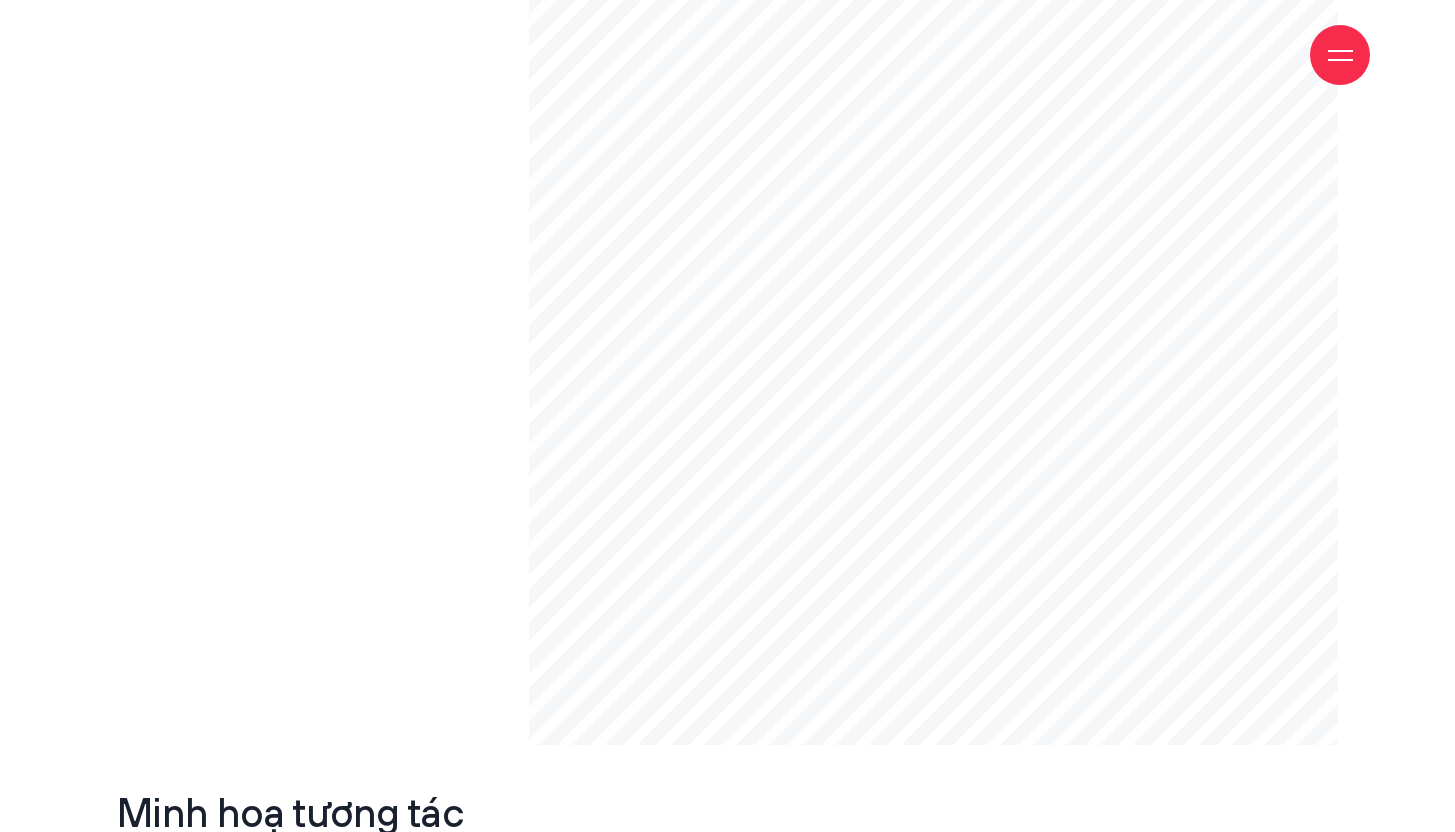 click at bounding box center (1340, 55) 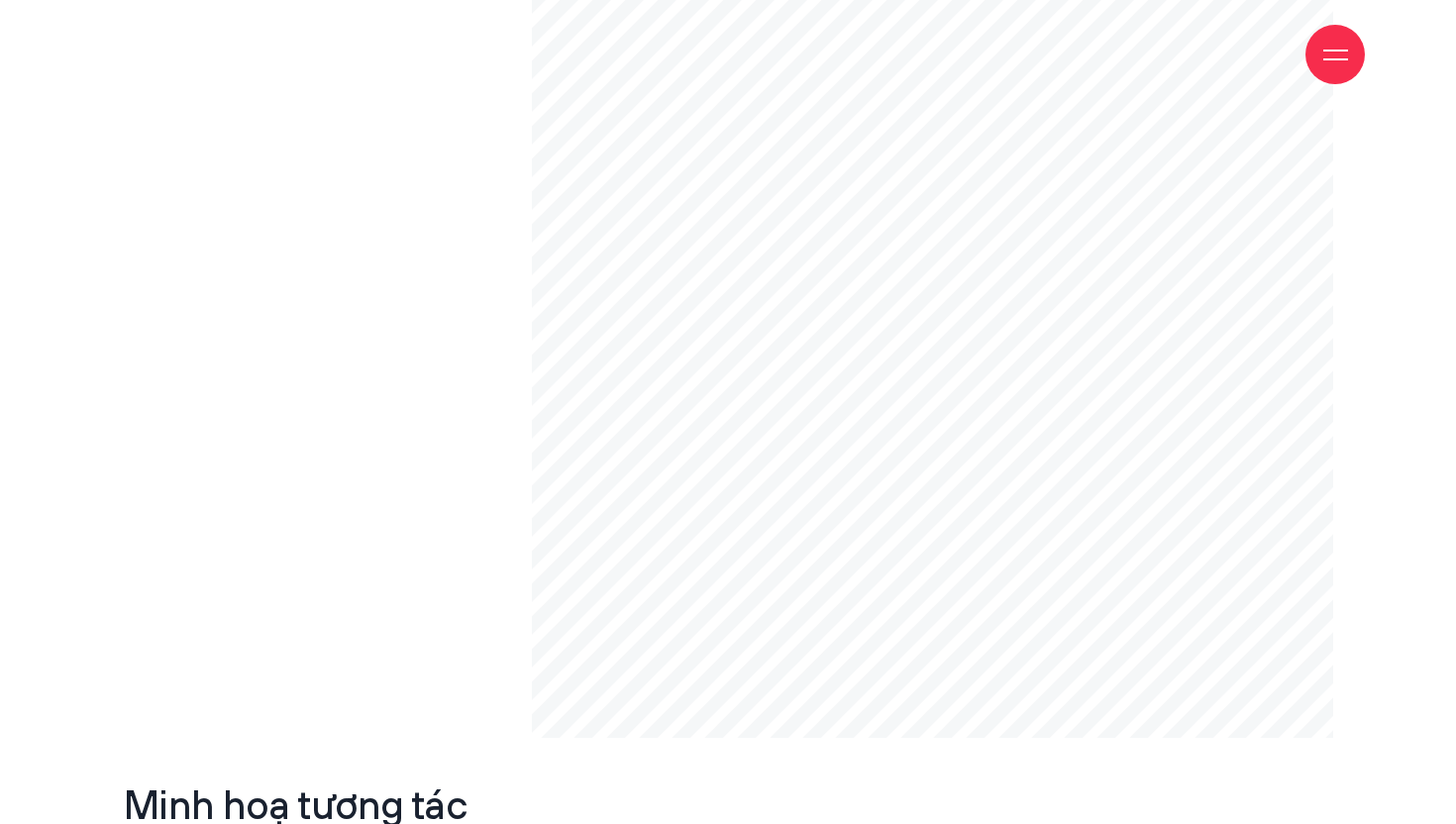 scroll, scrollTop: 9495, scrollLeft: 0, axis: vertical 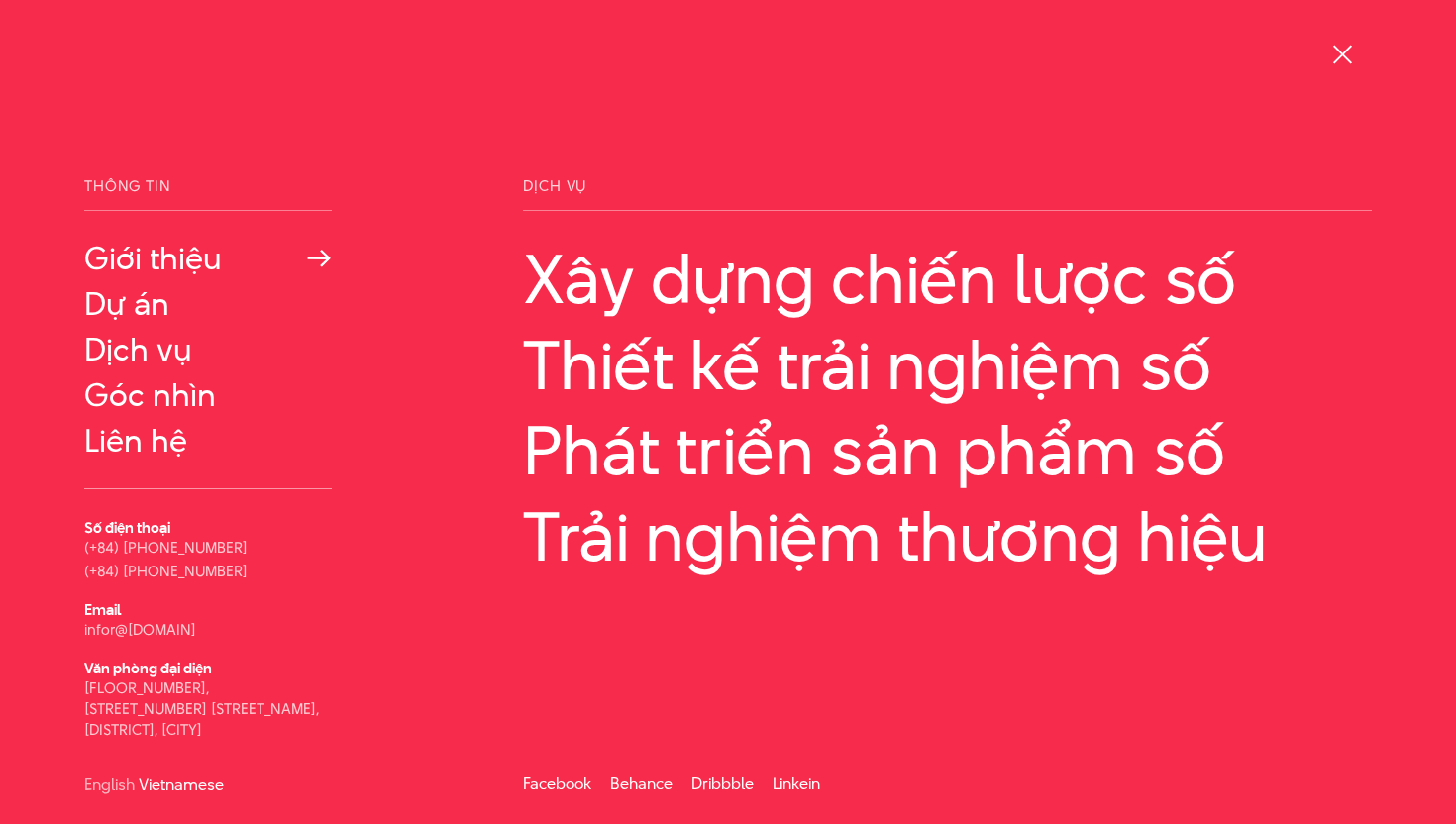 click on "Giới thiệu" at bounding box center [208, 258] 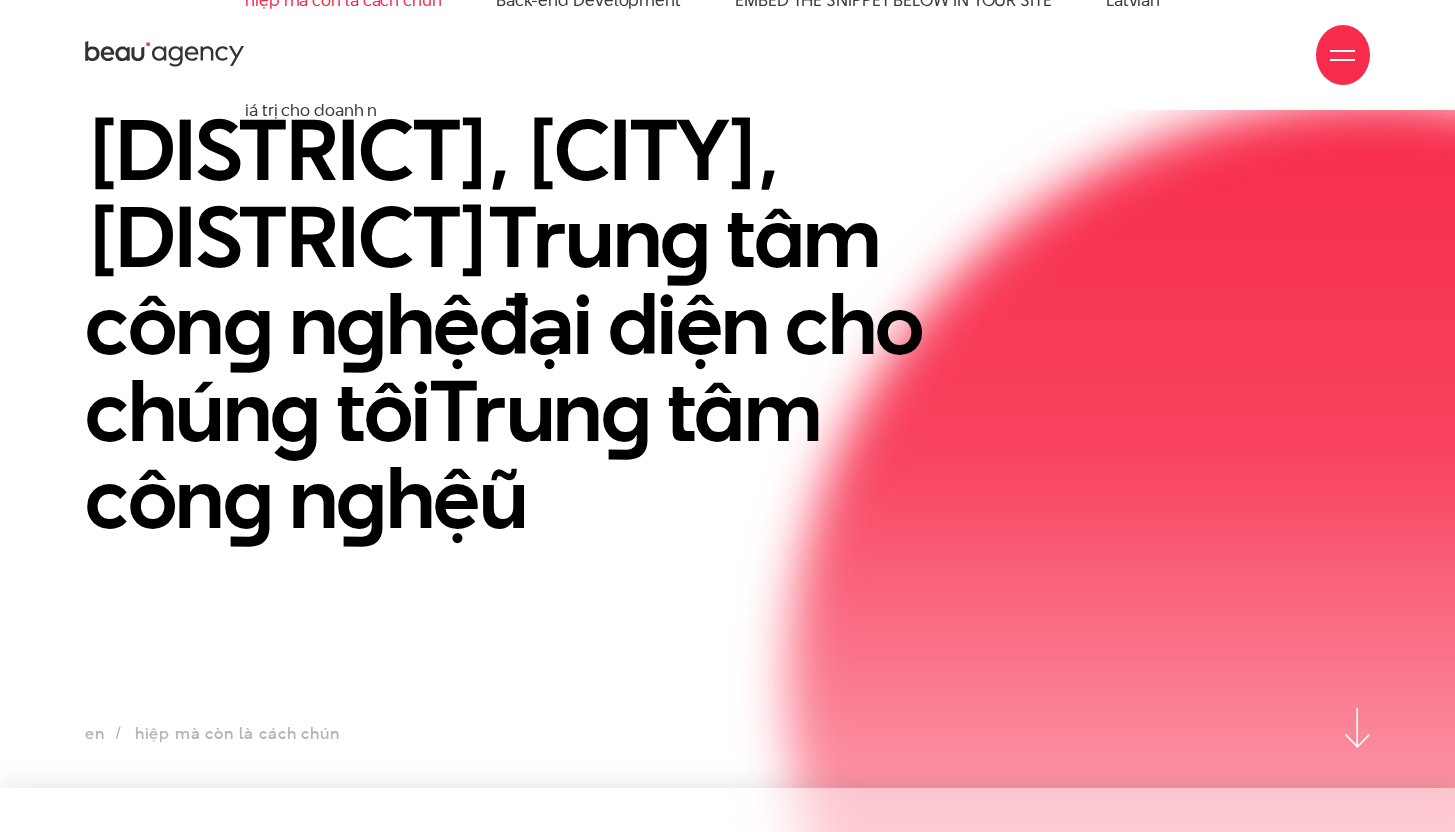 scroll, scrollTop: 0, scrollLeft: 0, axis: both 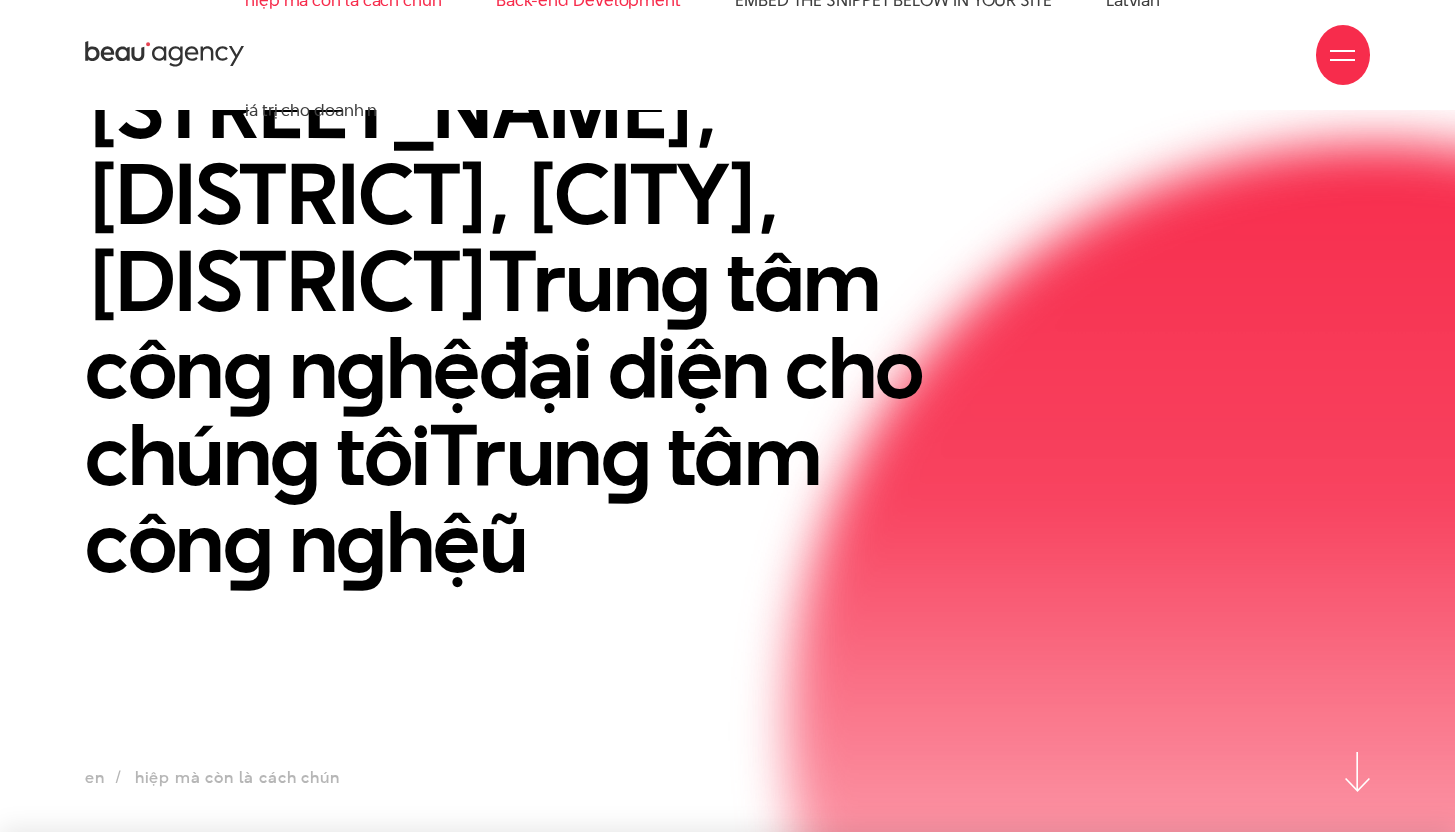 click on "Dự án" at bounding box center [588, 0] 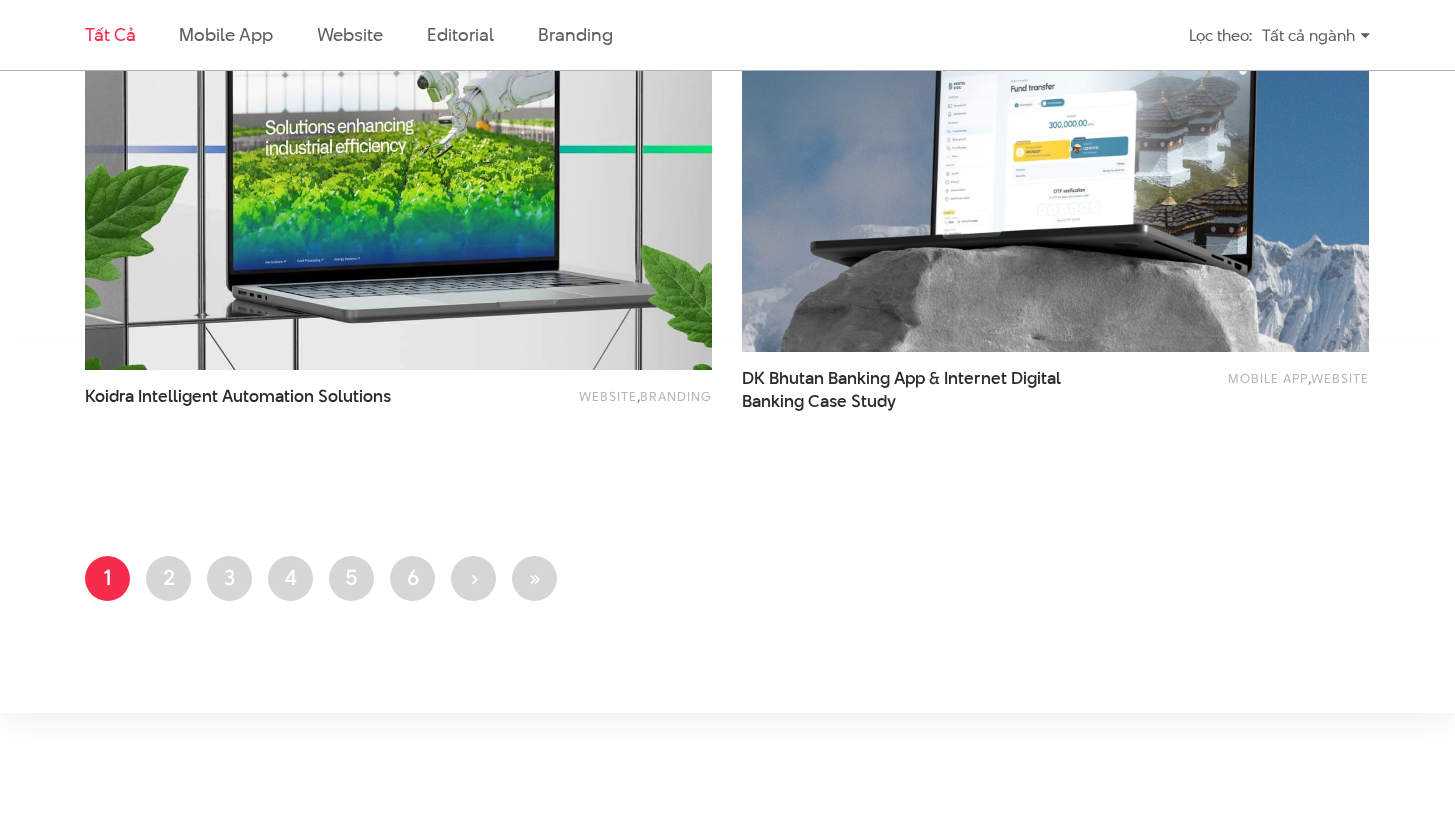 scroll, scrollTop: 3930, scrollLeft: 0, axis: vertical 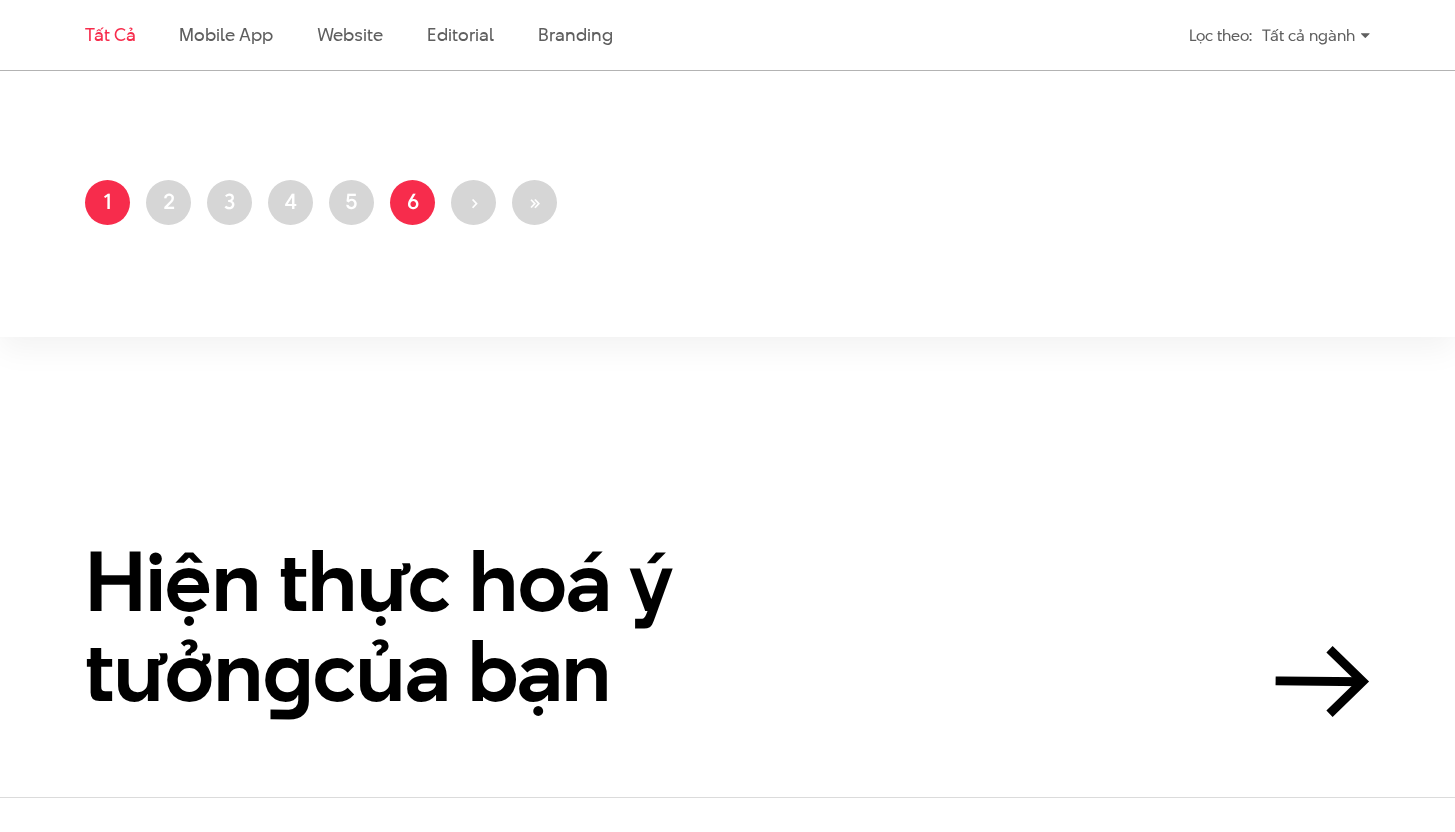 click on "Trang
6" at bounding box center [412, 202] 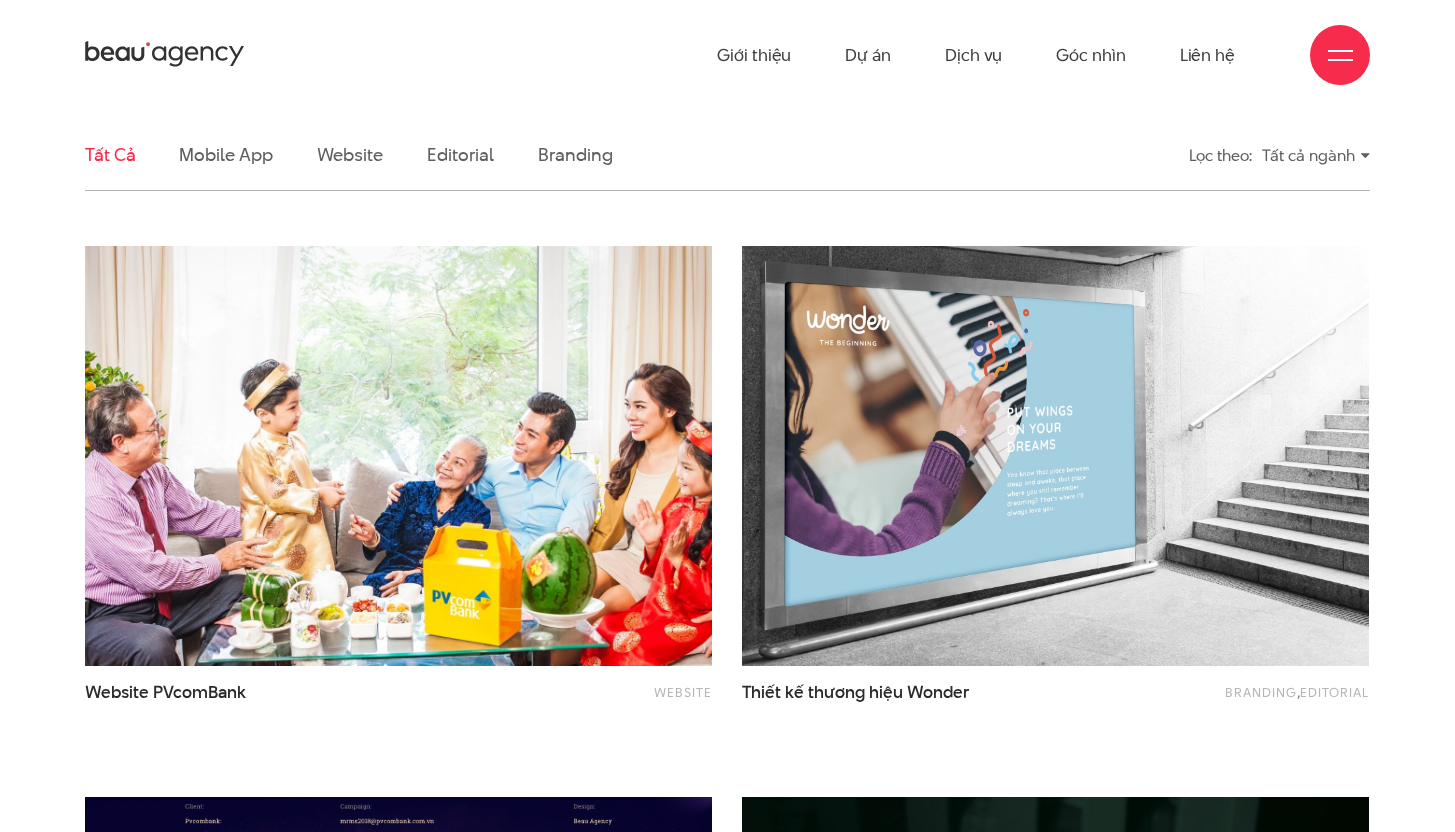 scroll, scrollTop: 639, scrollLeft: 0, axis: vertical 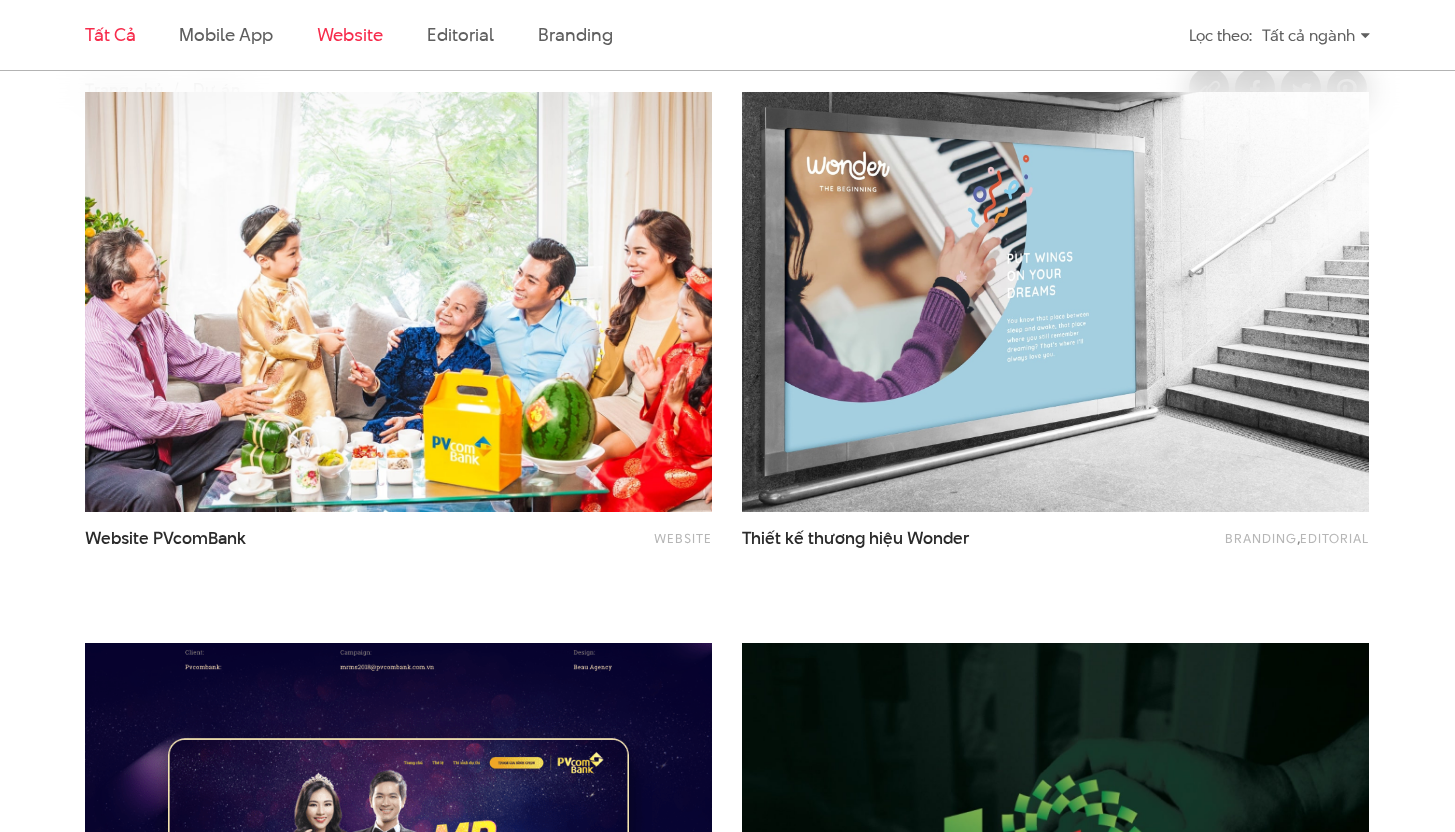 click on "Website" at bounding box center [350, 34] 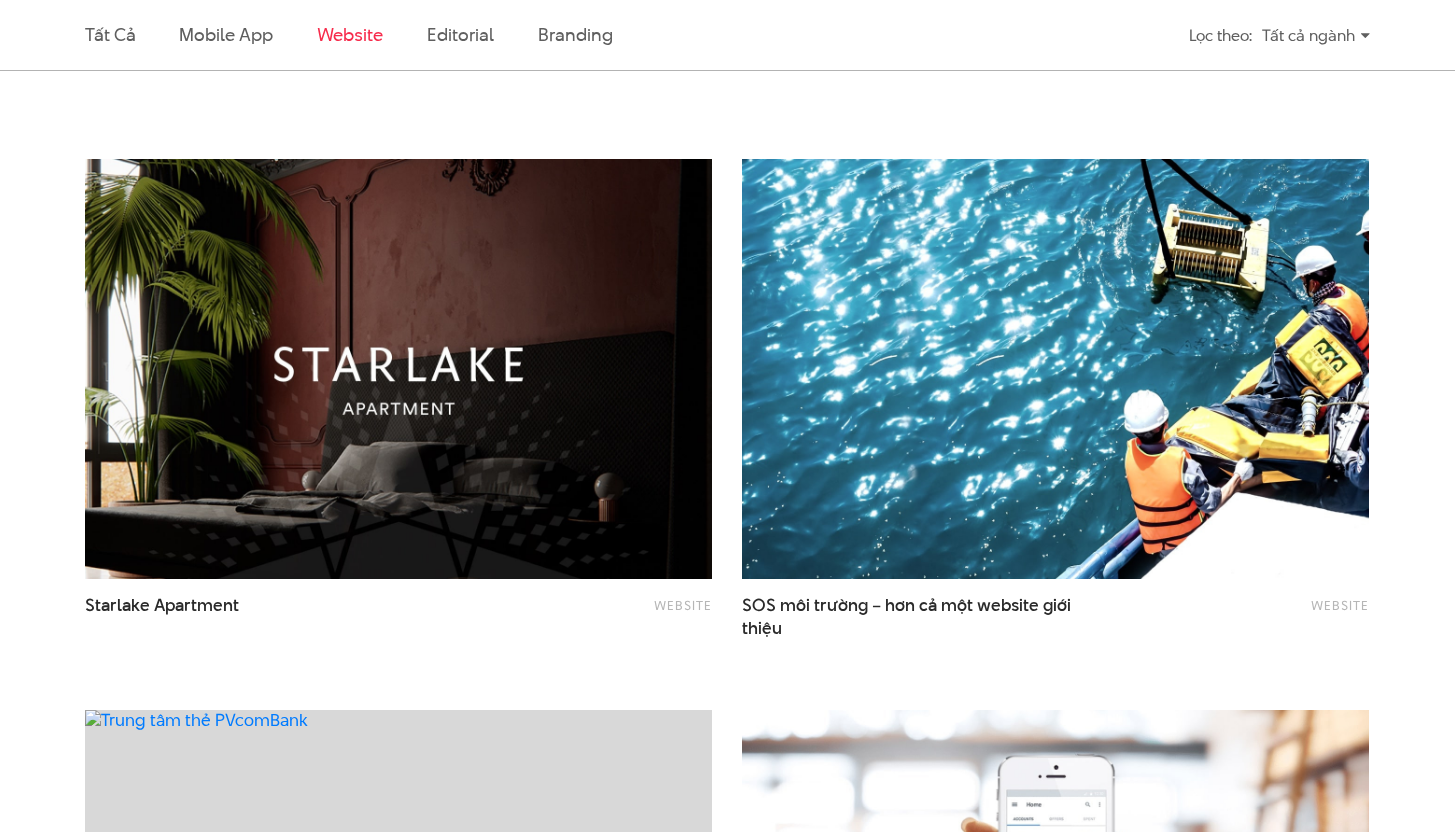 scroll, scrollTop: 1136, scrollLeft: 0, axis: vertical 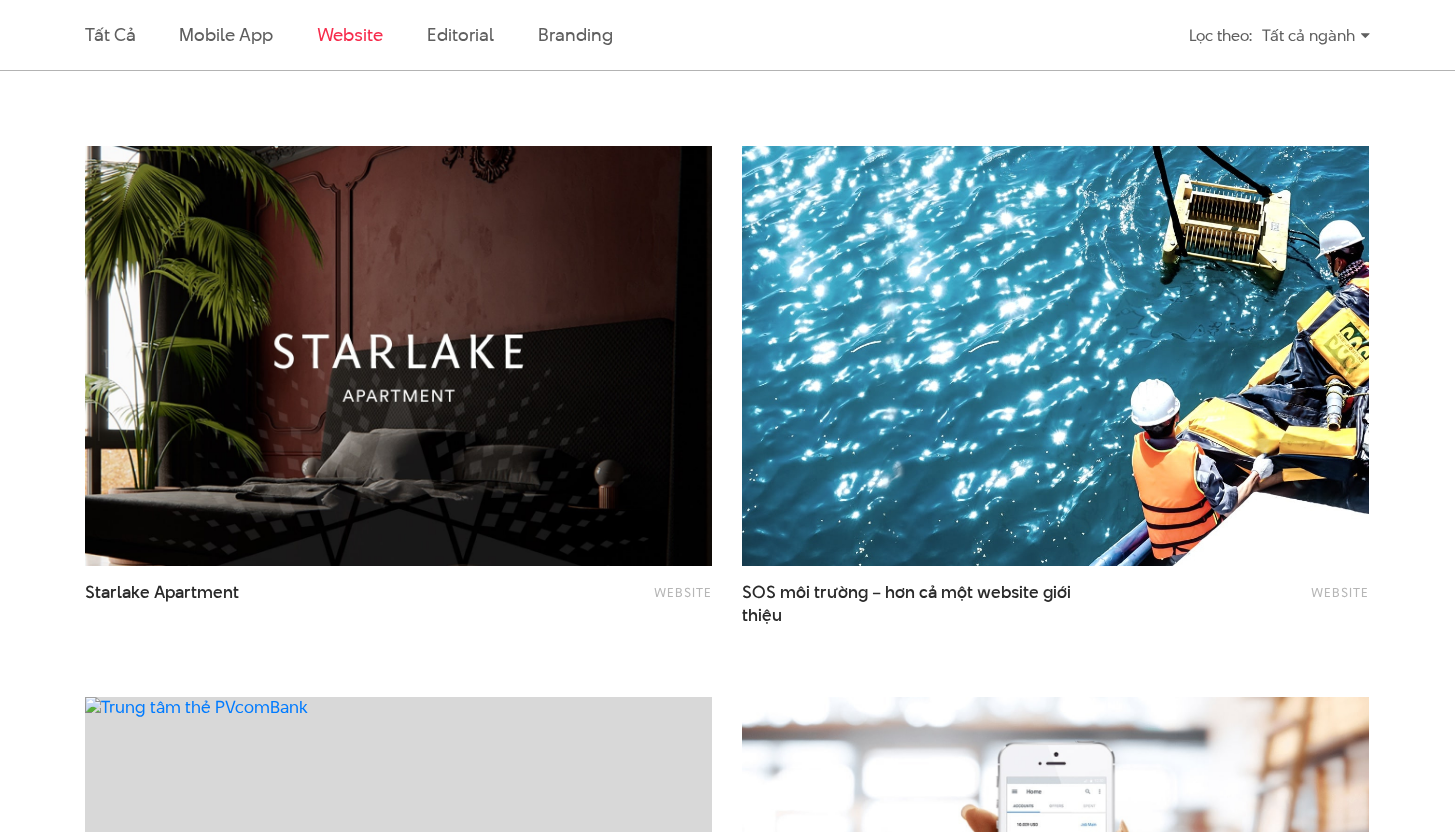 click at bounding box center (1056, 356) 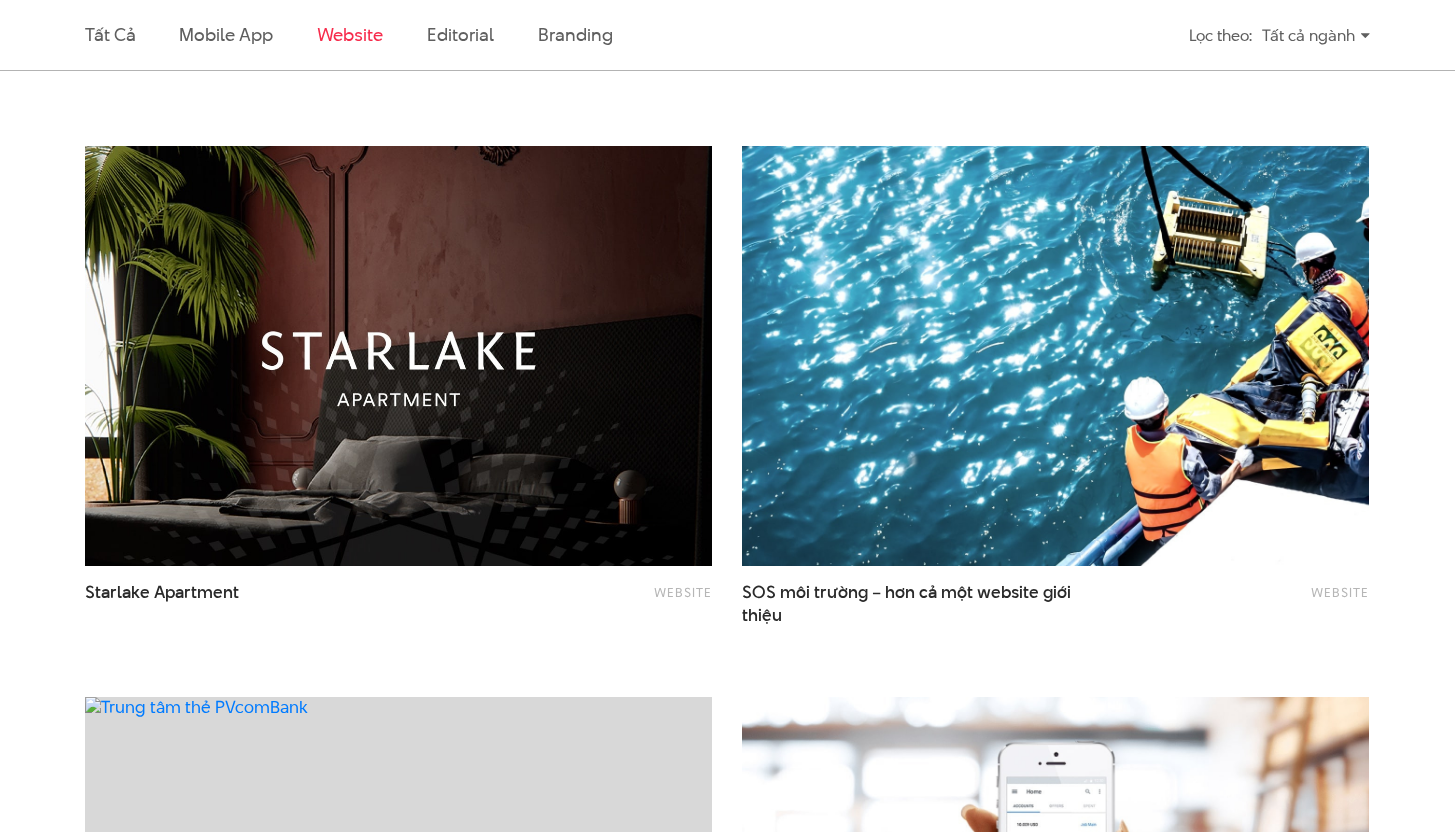 click at bounding box center [399, 356] 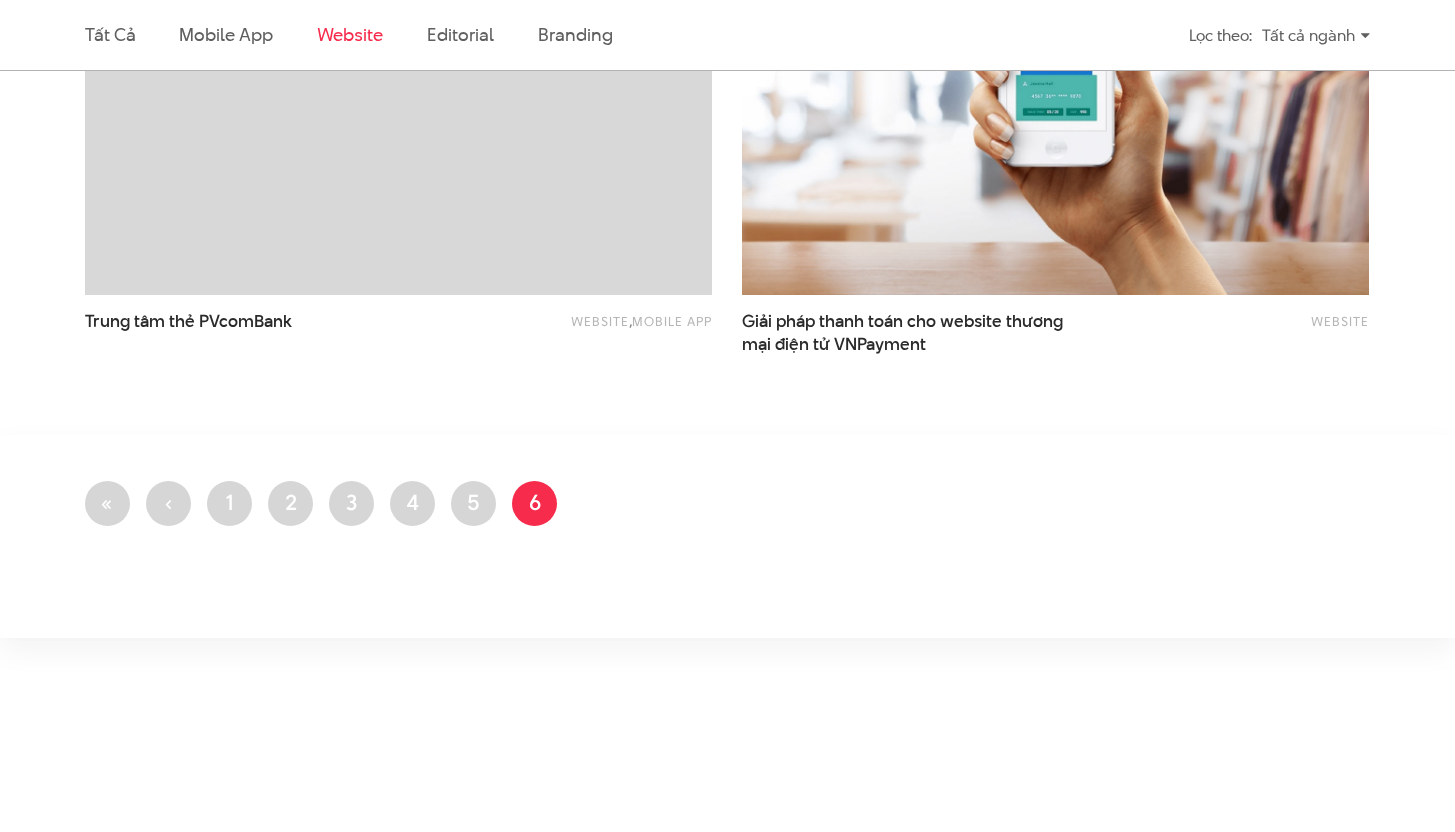 scroll, scrollTop: 2190, scrollLeft: 0, axis: vertical 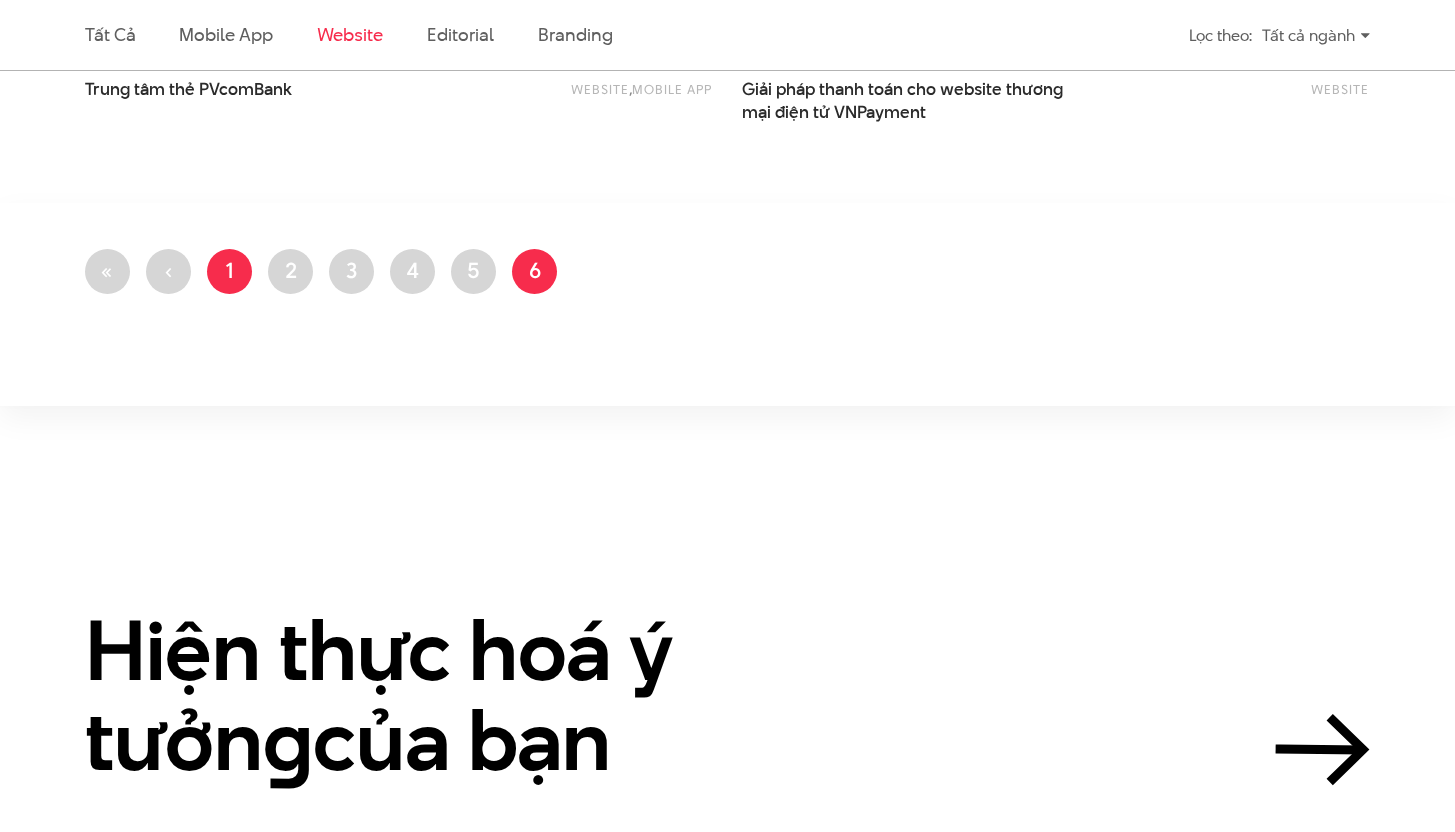 click on "Trang
1" at bounding box center [229, 271] 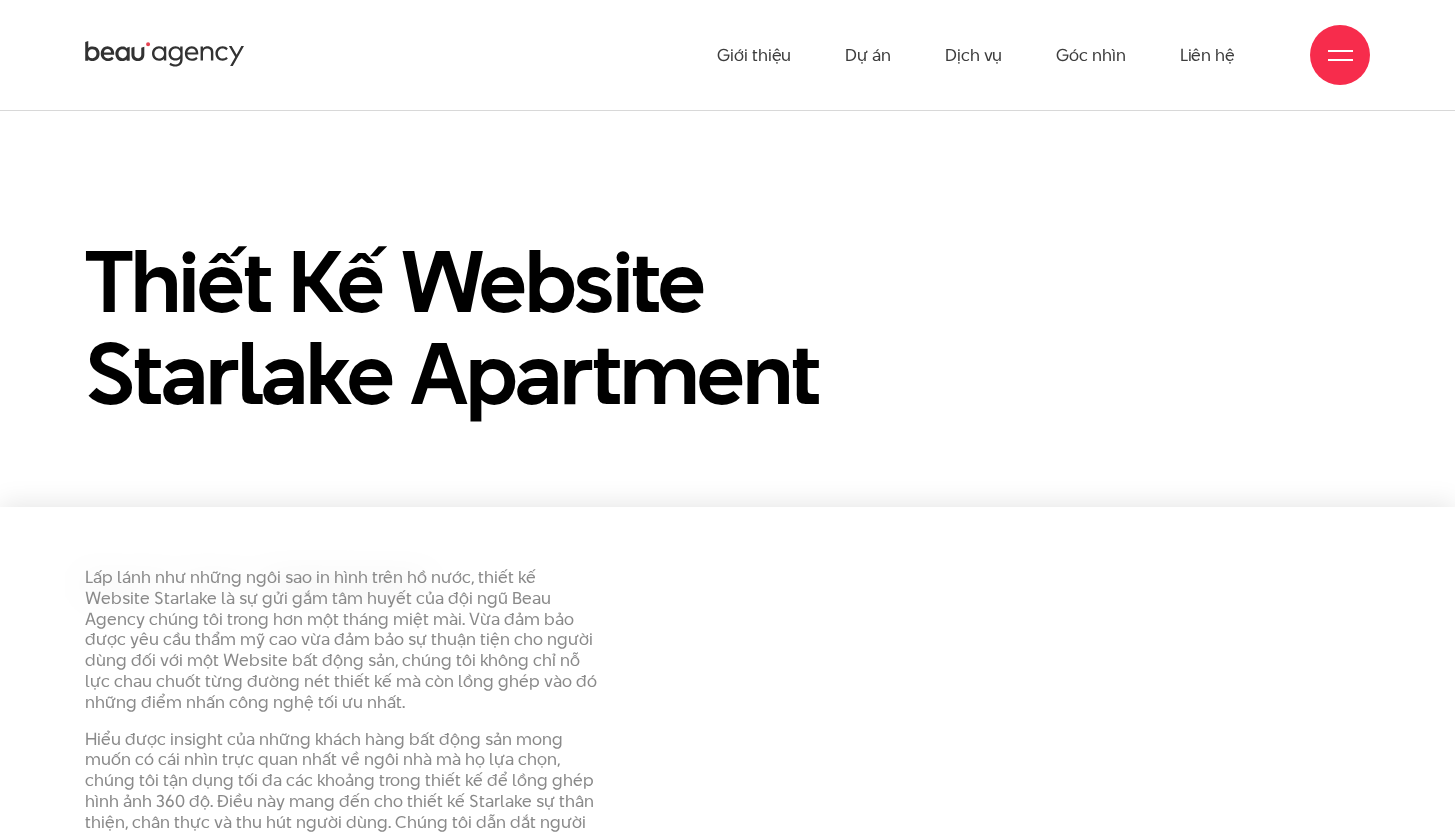 scroll, scrollTop: 0, scrollLeft: 0, axis: both 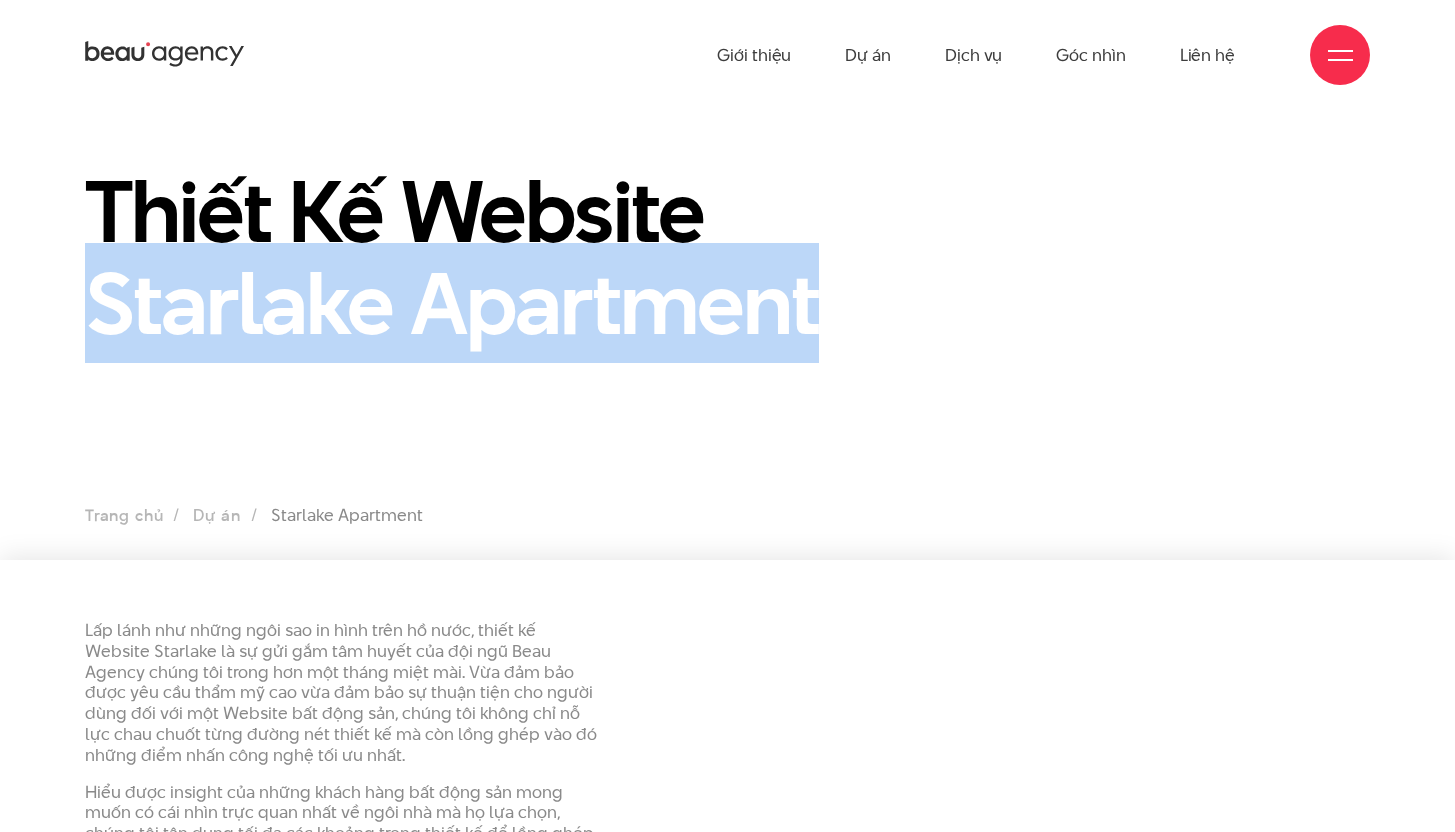drag, startPoint x: 76, startPoint y: 302, endPoint x: 859, endPoint y: 303, distance: 783.0006 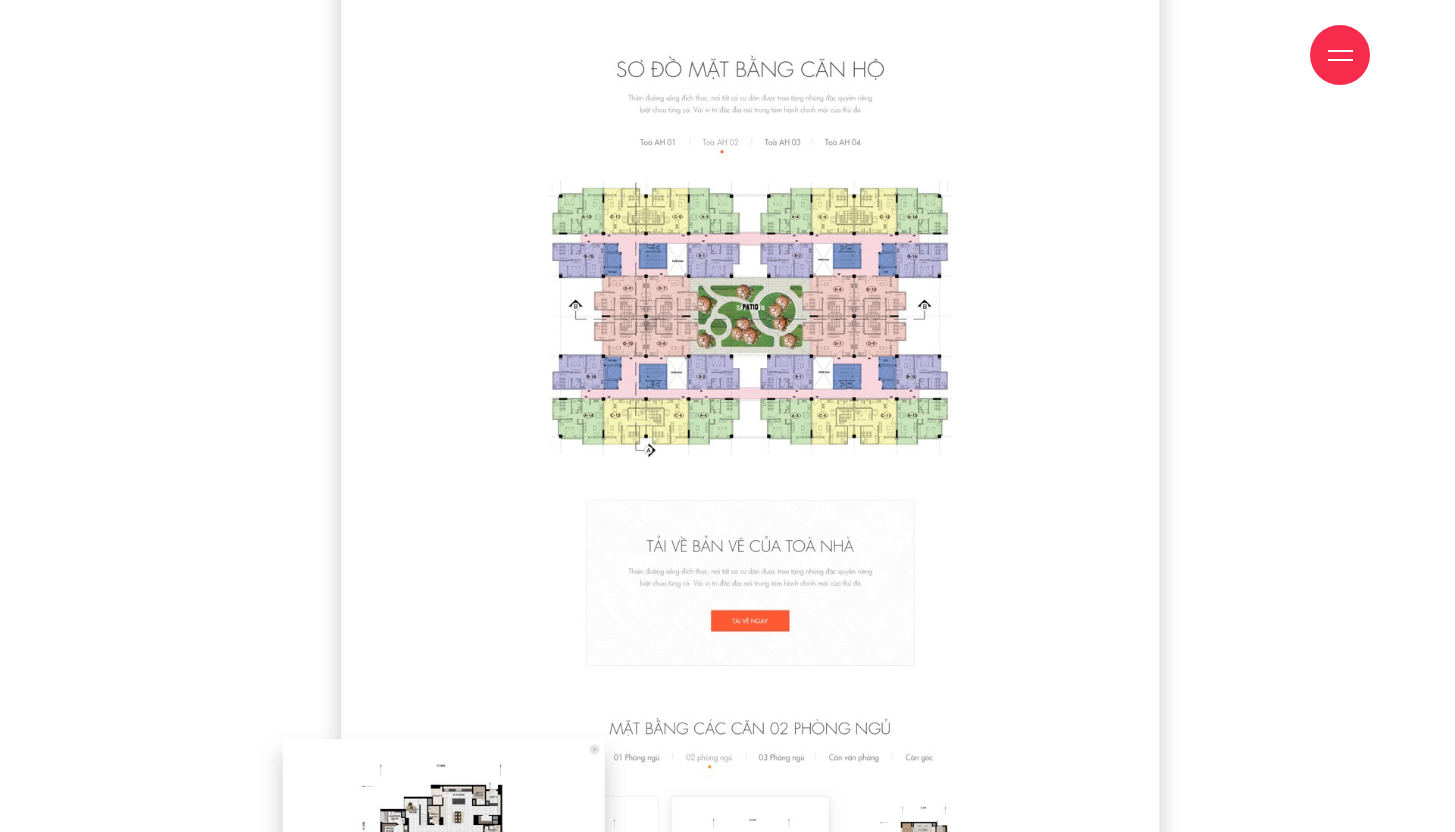 scroll, scrollTop: 11390, scrollLeft: 0, axis: vertical 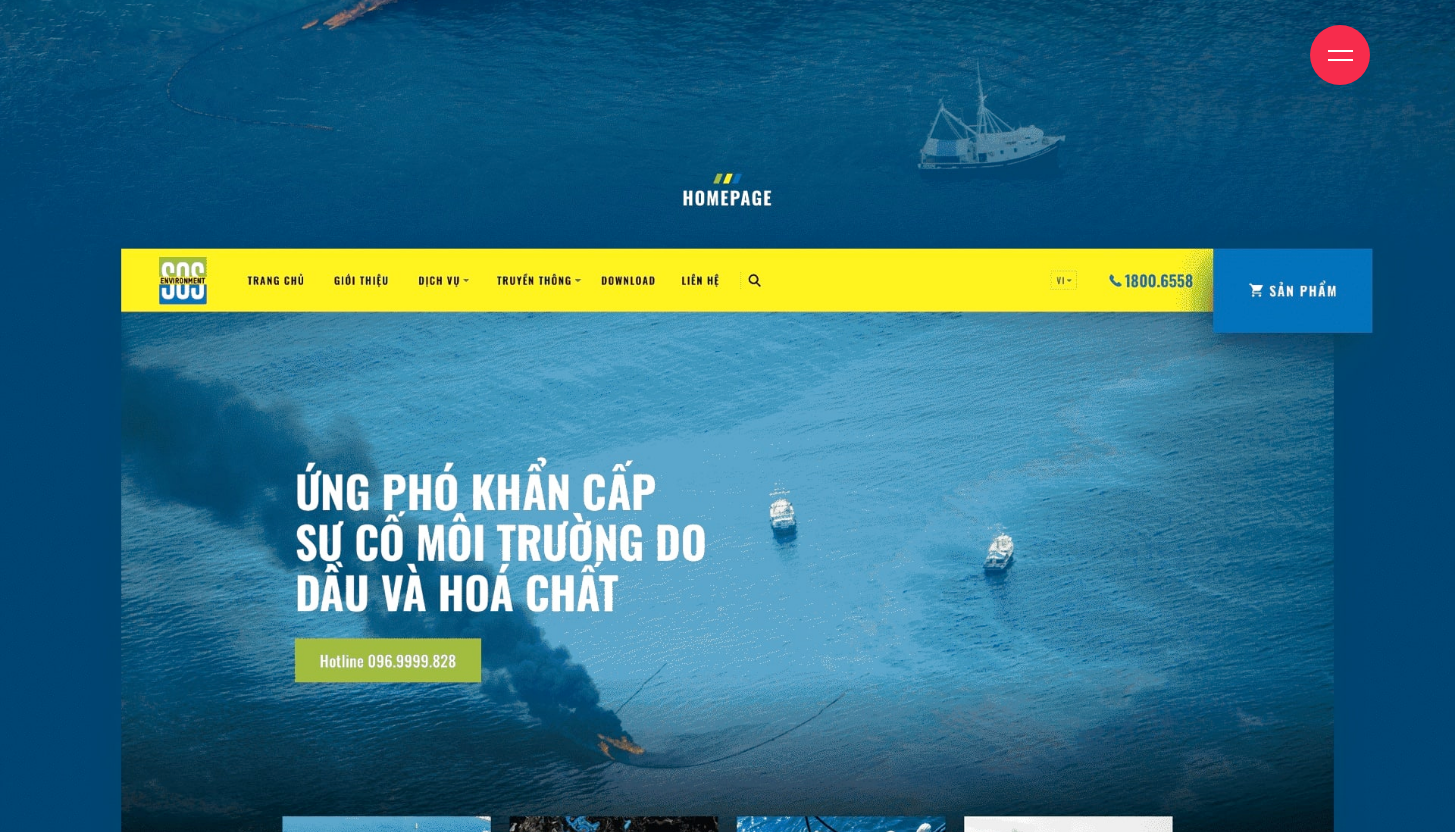 click at bounding box center (727, 2538) 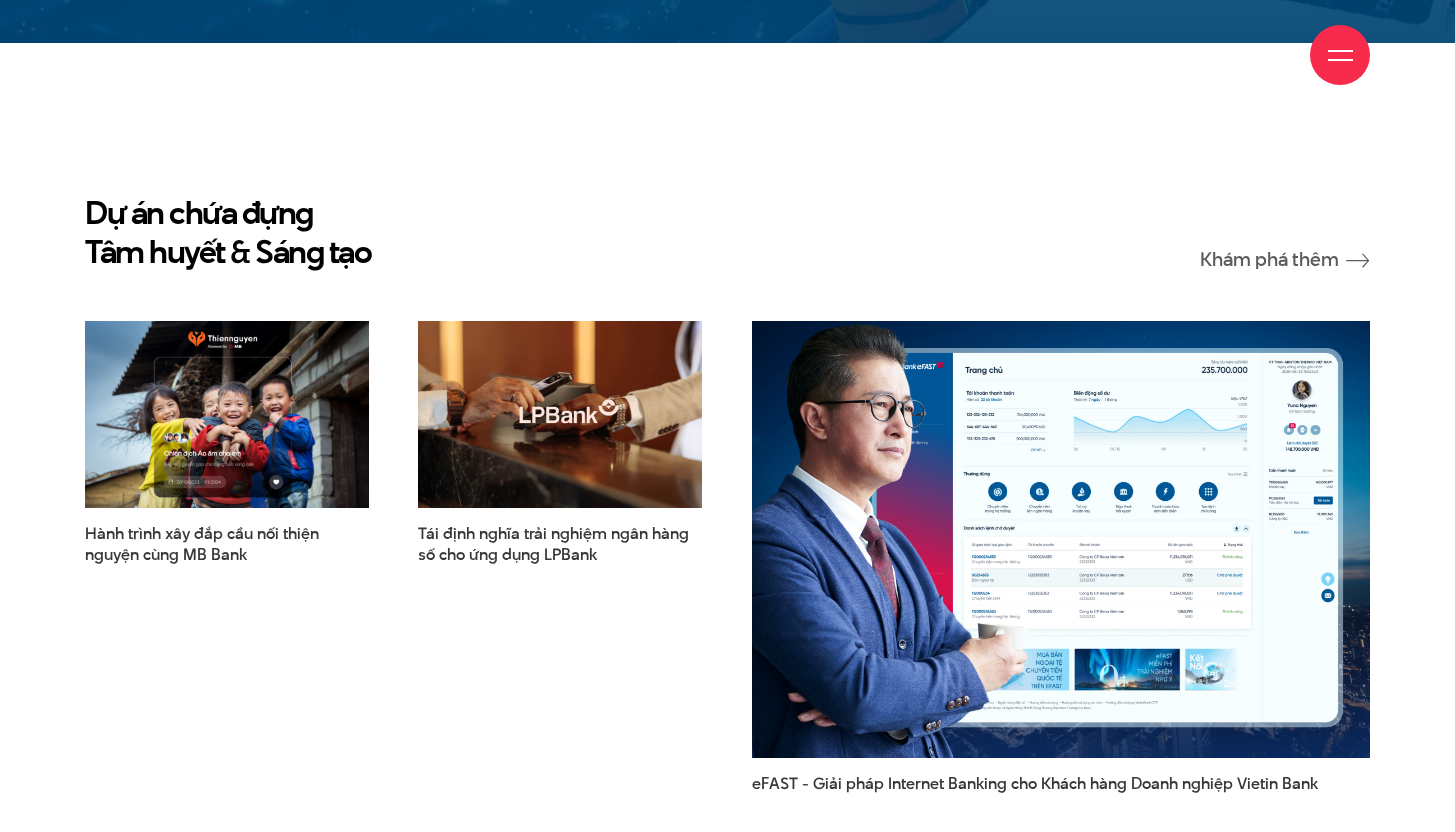 scroll, scrollTop: 16055, scrollLeft: 0, axis: vertical 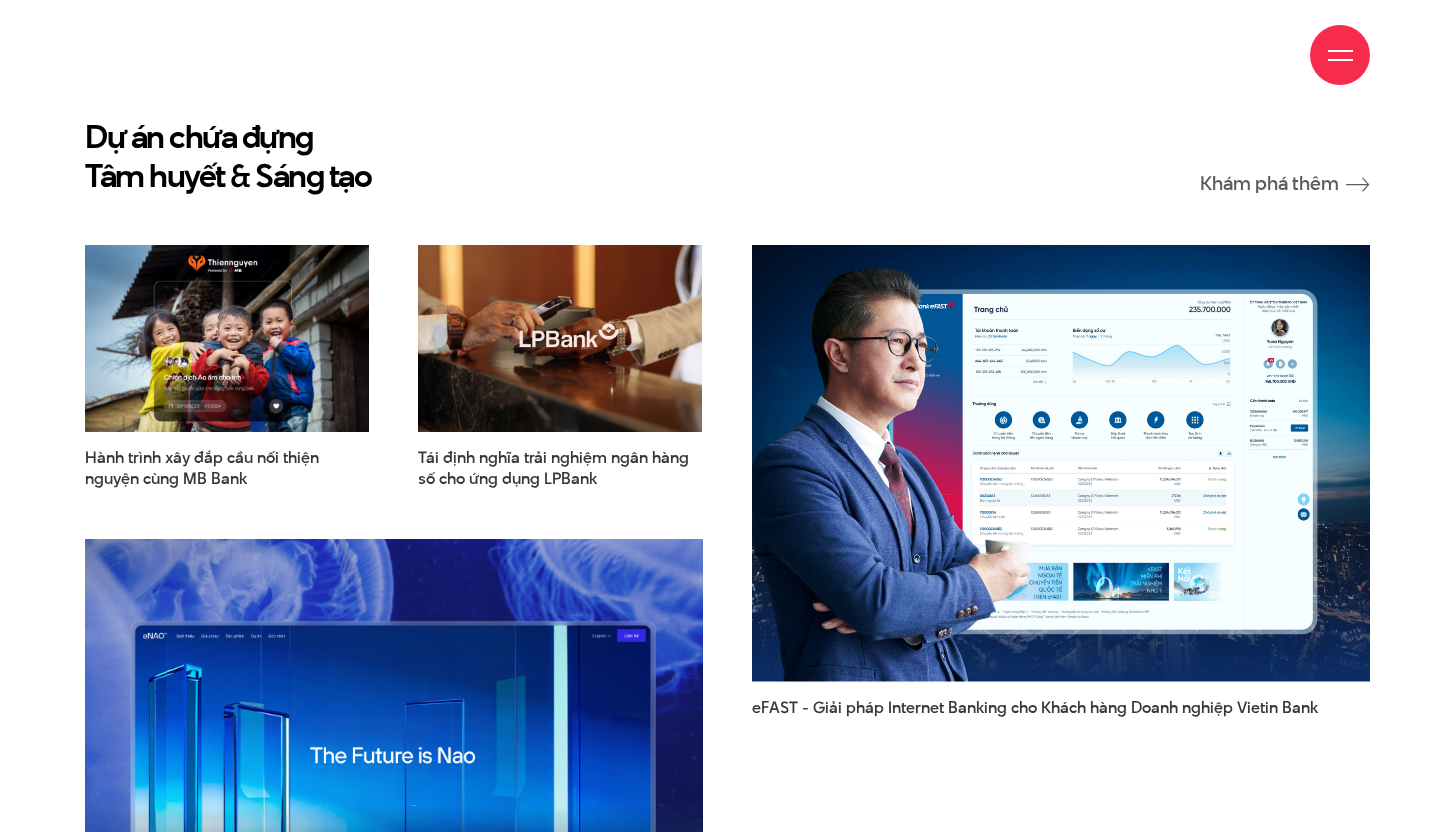click on "Giới thiệu
Dự án
Dịch vụ
Góc nhìn
Liên hệ" at bounding box center [727, 55] 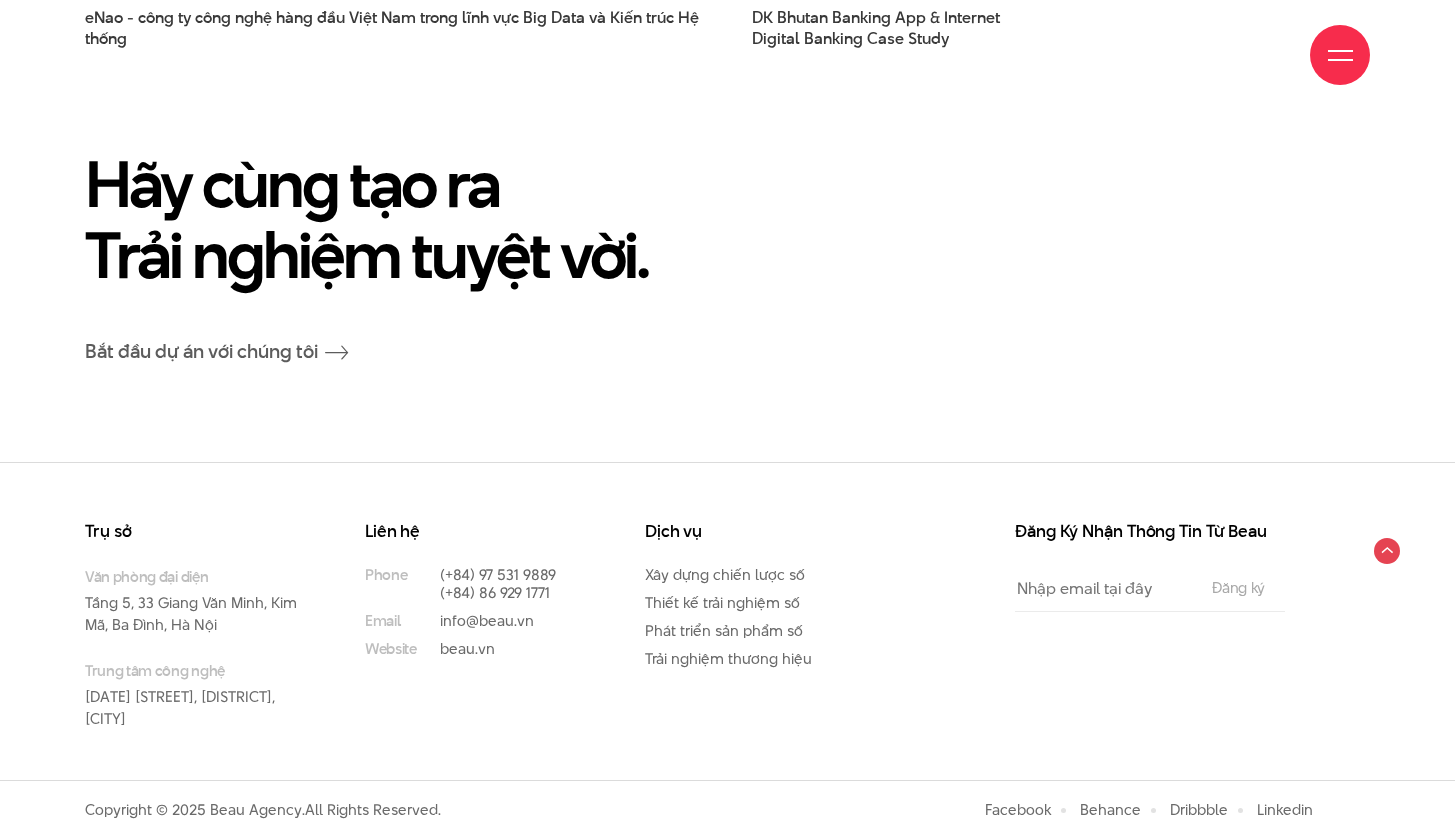 scroll, scrollTop: 17047, scrollLeft: 0, axis: vertical 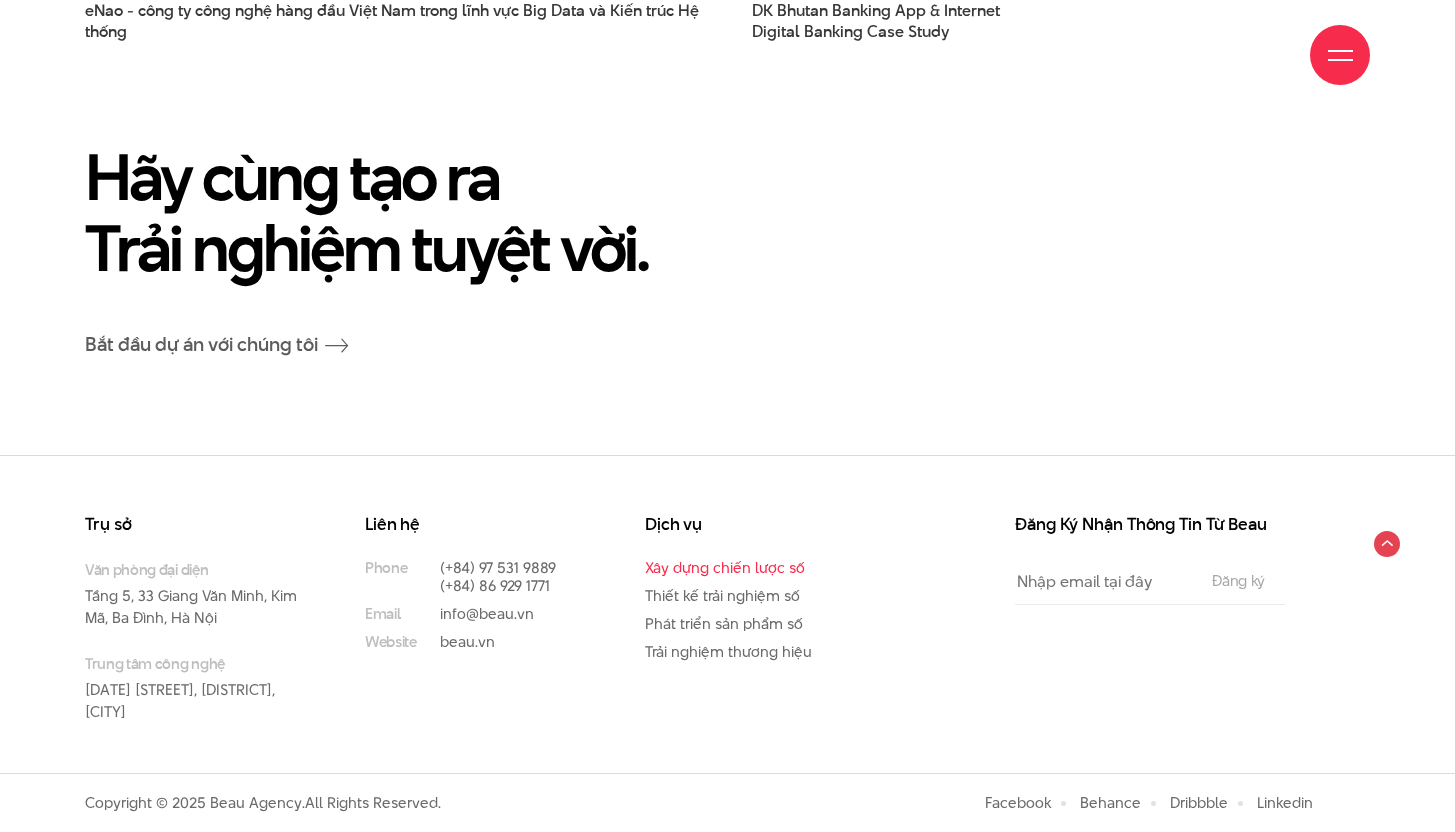 click on "Xây dựng chiến lược số" at bounding box center (725, 567) 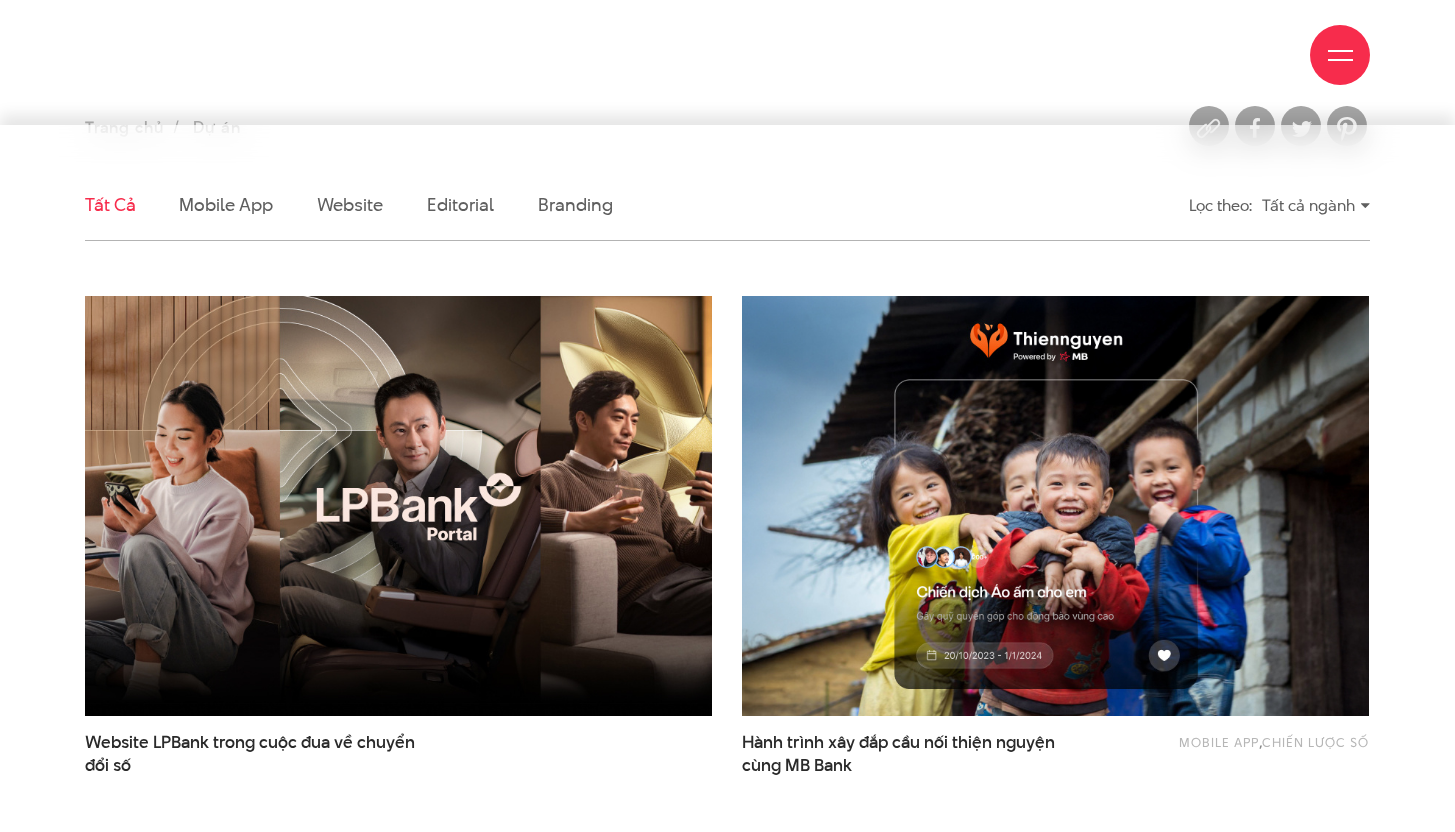 scroll, scrollTop: 504, scrollLeft: 0, axis: vertical 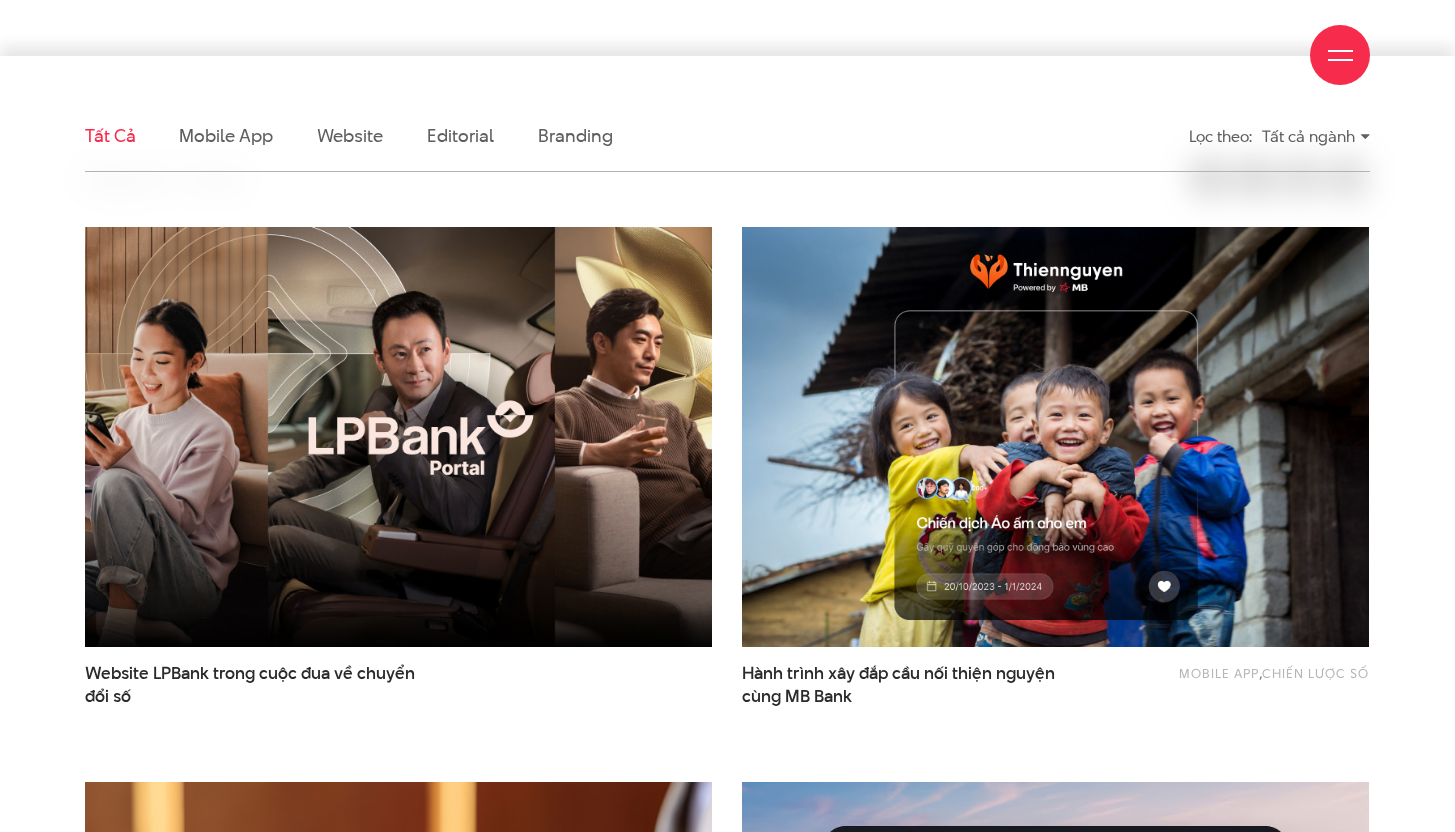 click at bounding box center (399, 437) 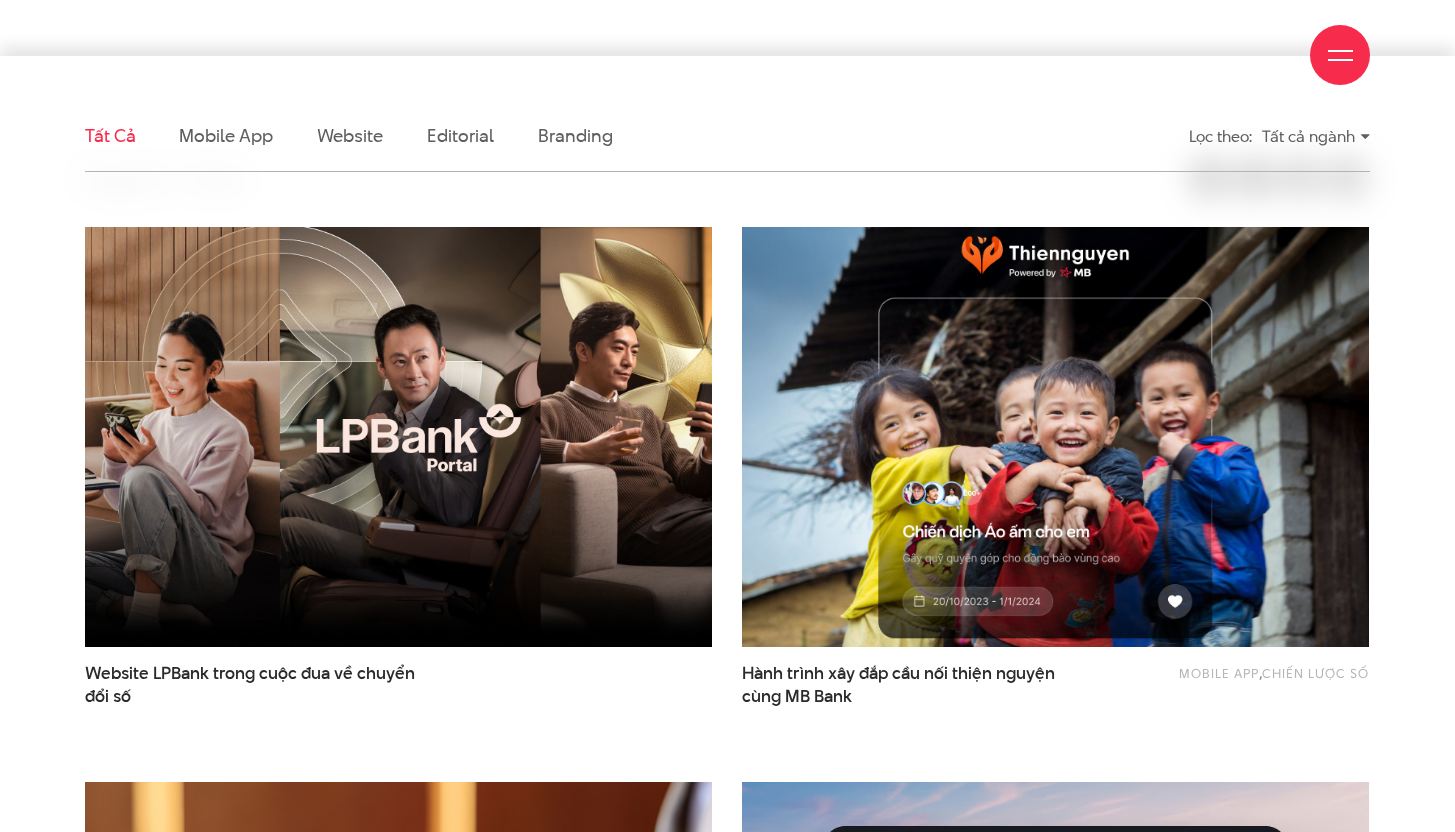 click at bounding box center [1056, 437] 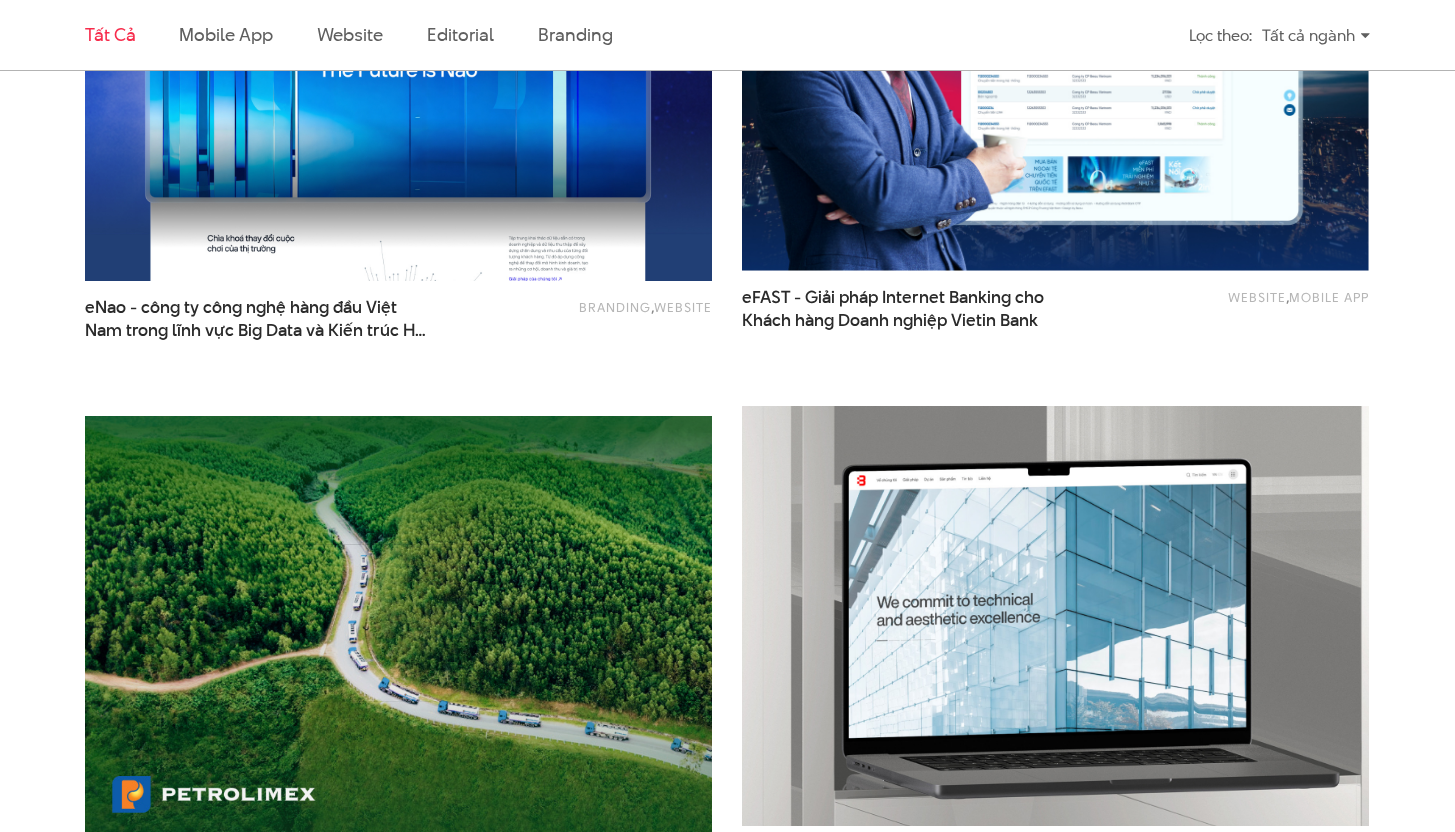scroll, scrollTop: 2984, scrollLeft: 0, axis: vertical 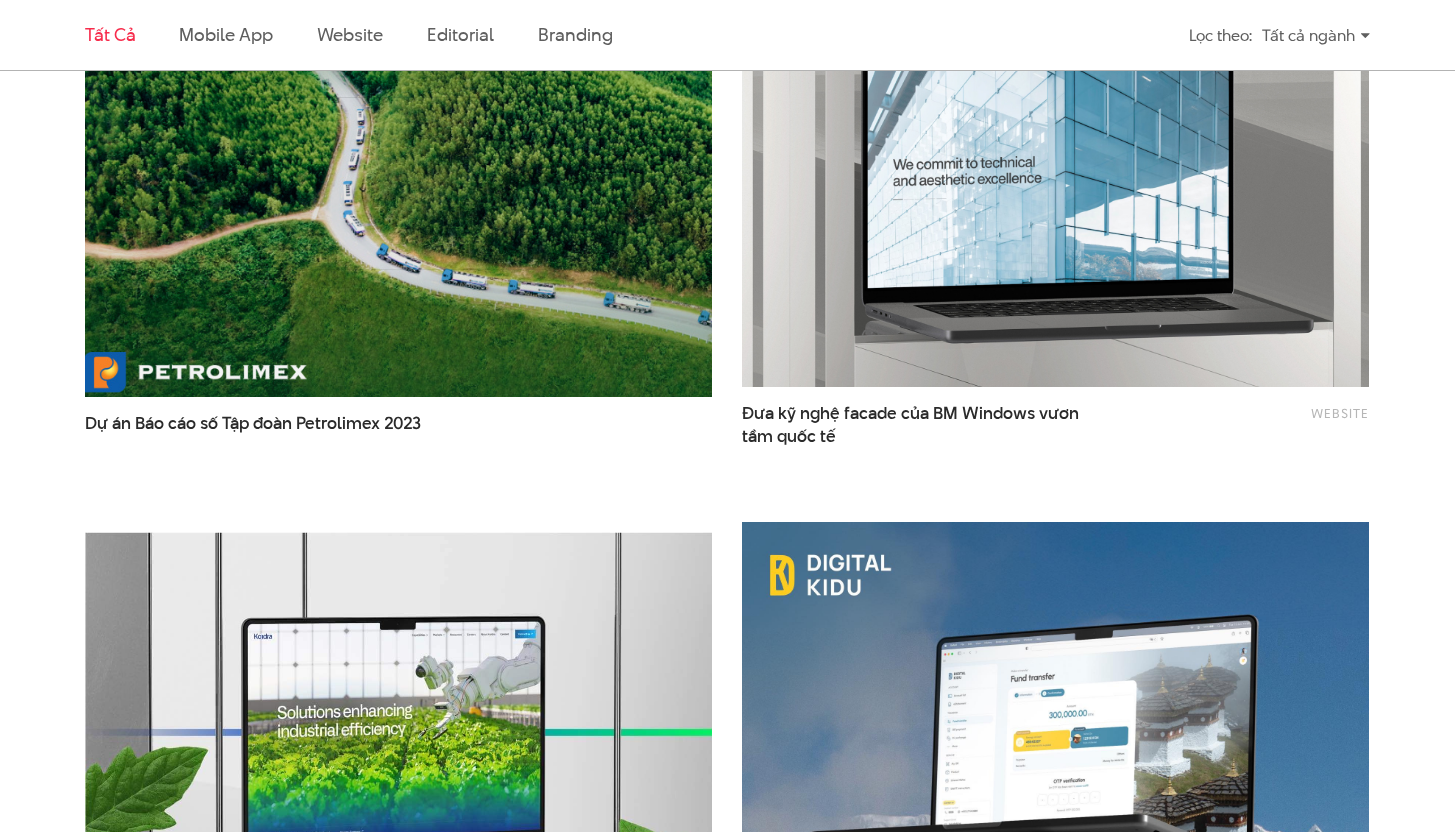 click at bounding box center (399, 187) 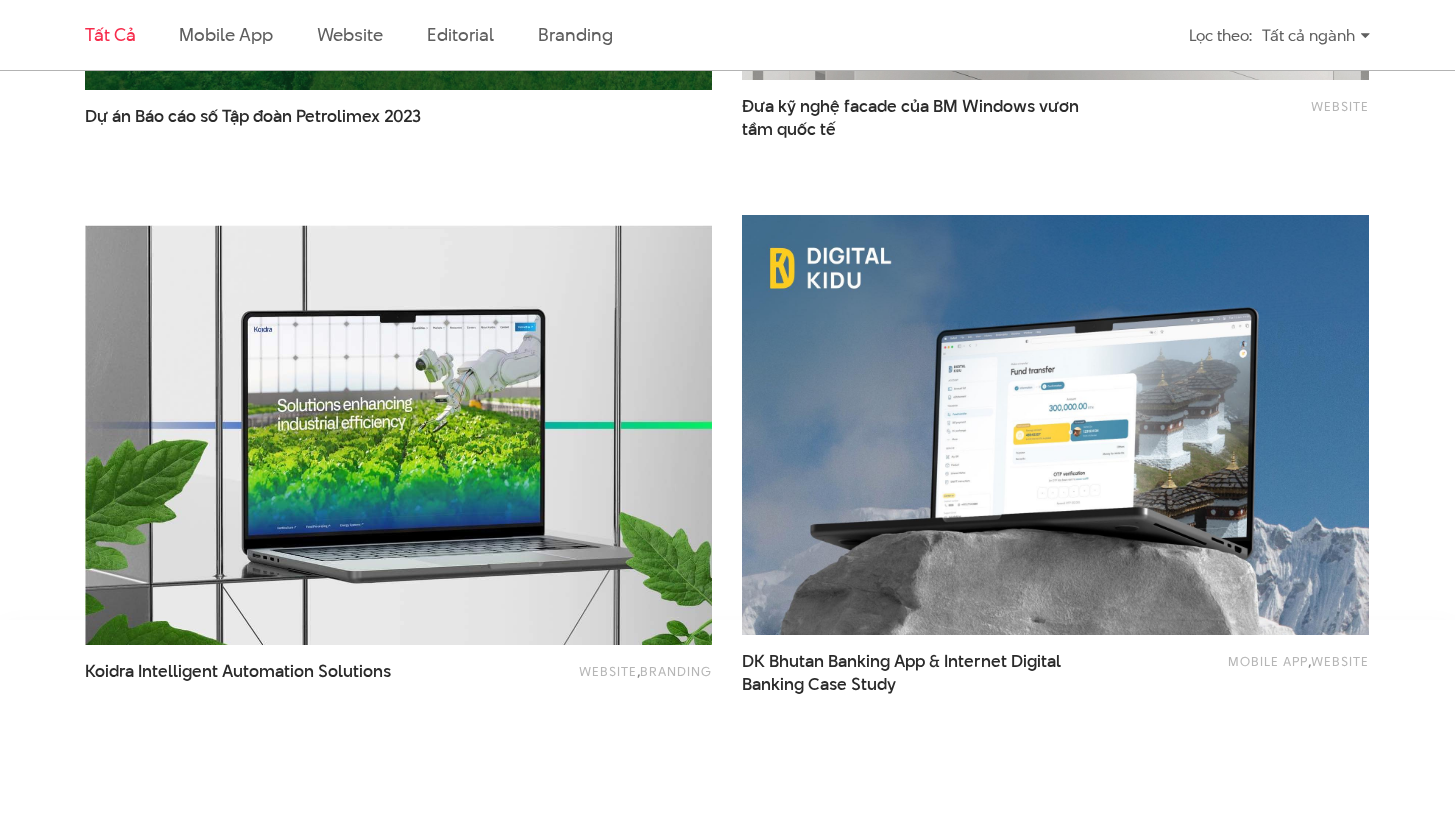 scroll, scrollTop: 3298, scrollLeft: 0, axis: vertical 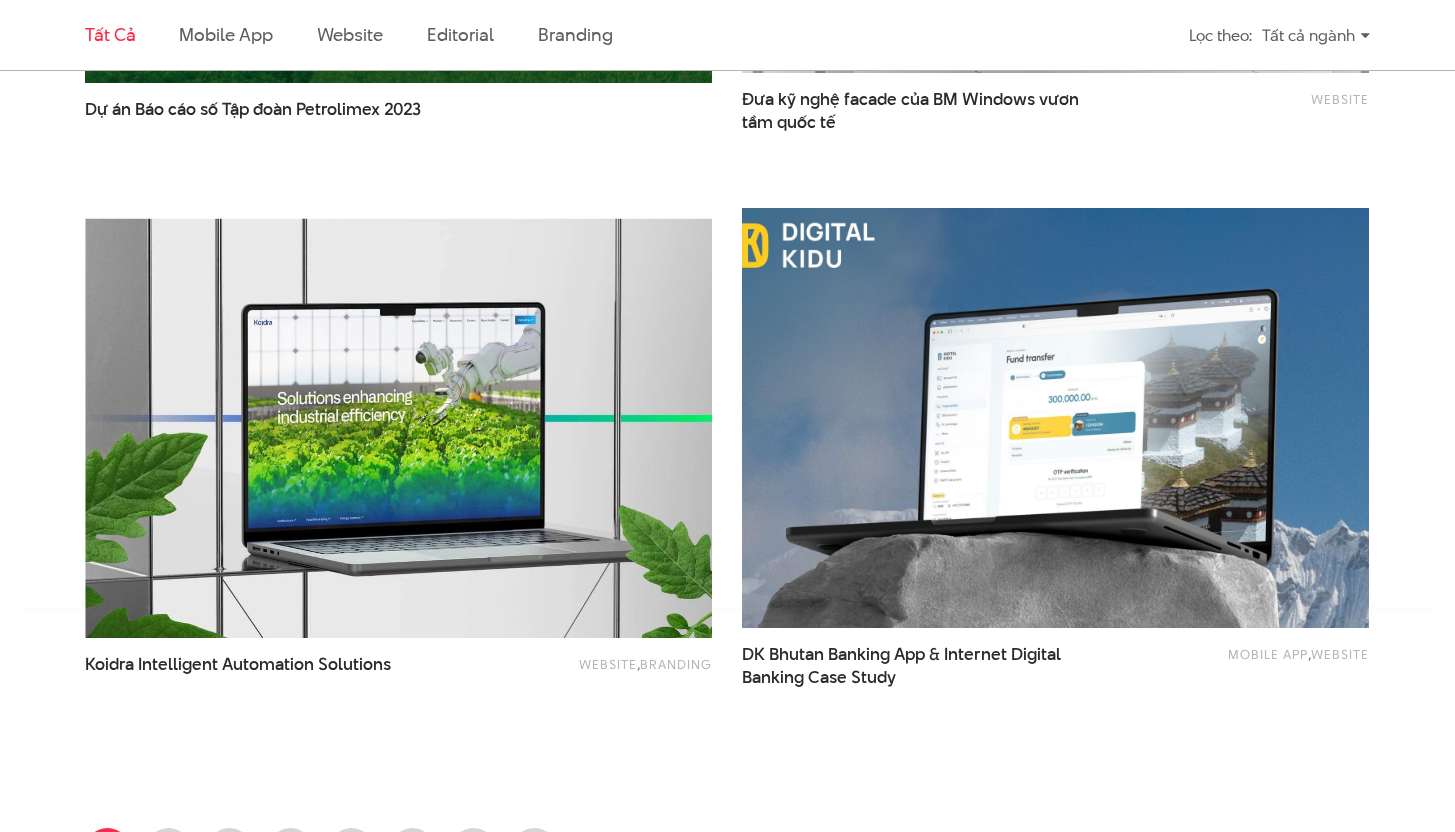 click at bounding box center (1056, 418) 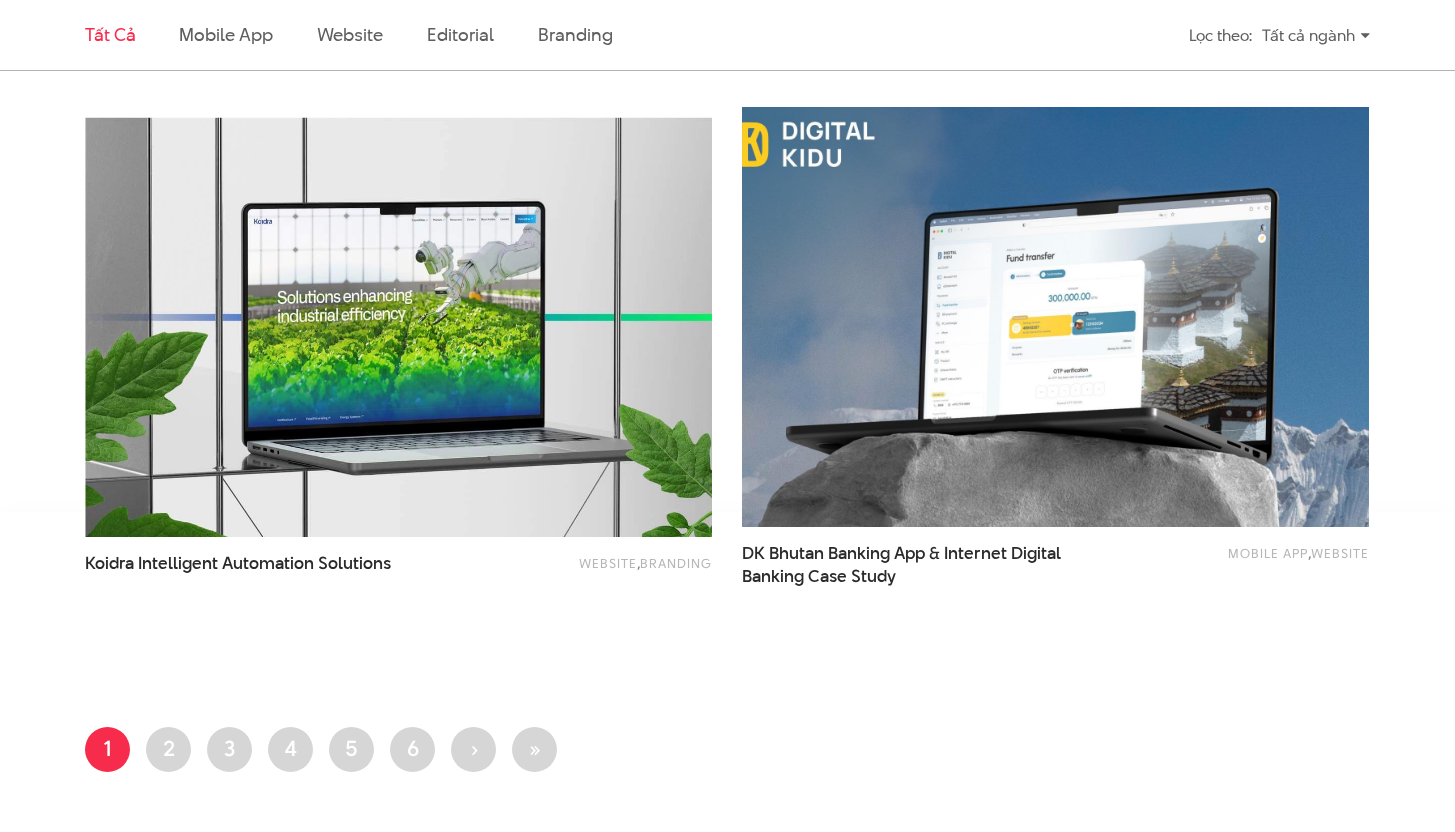 scroll, scrollTop: 3485, scrollLeft: 0, axis: vertical 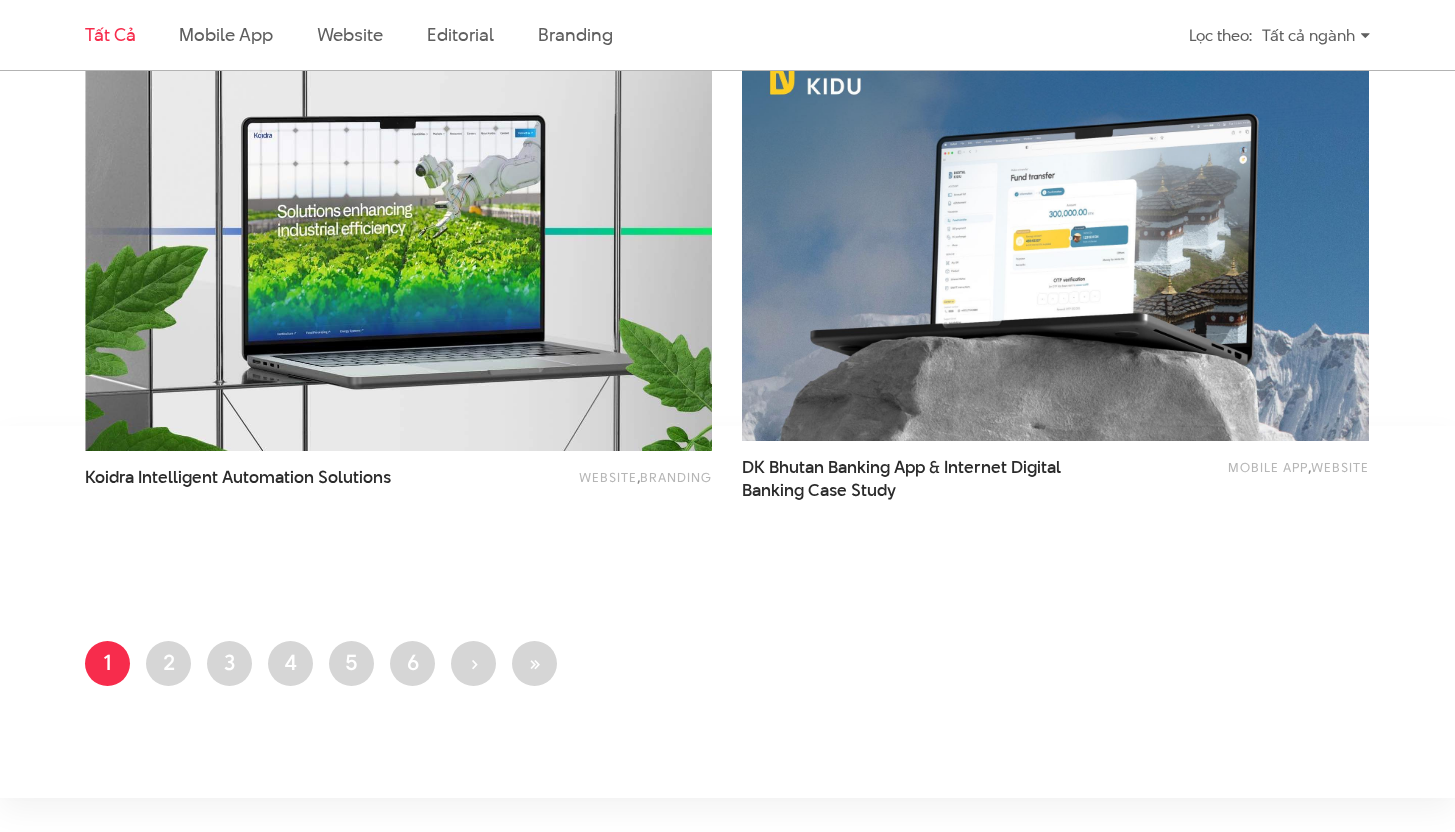 click on "Trang hiện thời
1
Trang
2
Trang
3
Trang
4
Trang
5
Trang
6
Next page
›
Last page
»" at bounding box center [727, 669] 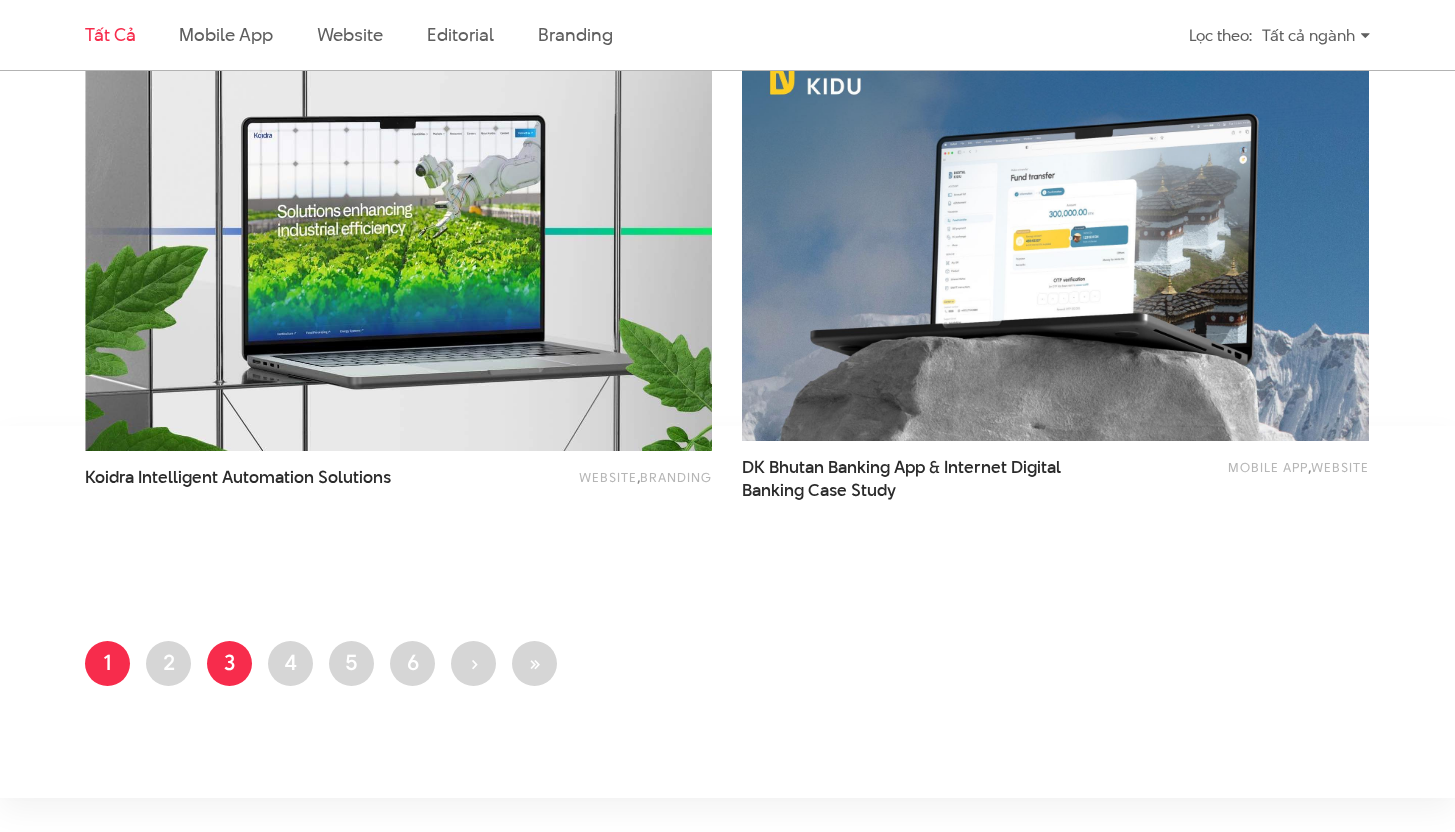 click on "Trang
3" at bounding box center [229, 663] 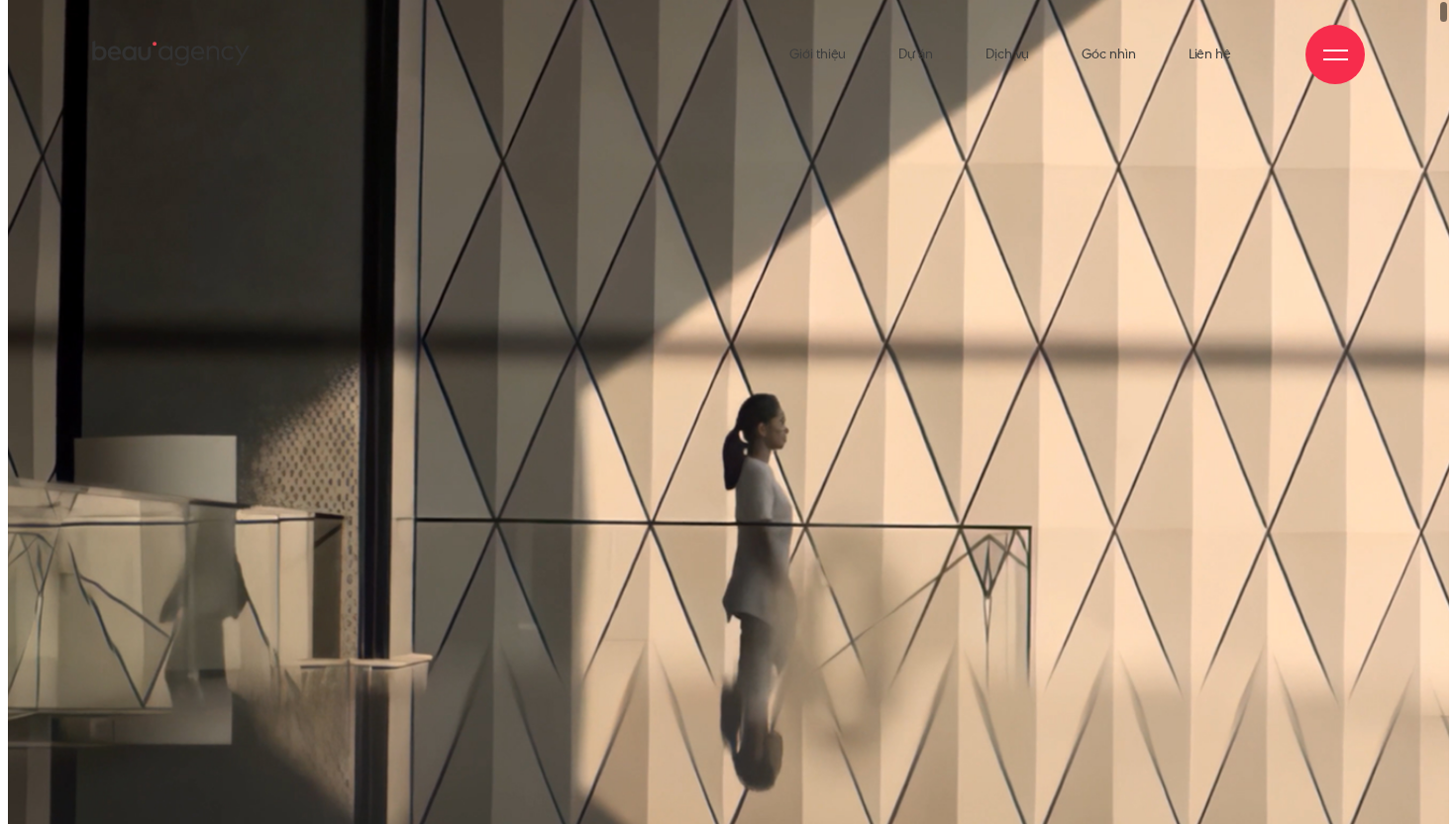 scroll, scrollTop: 0, scrollLeft: 0, axis: both 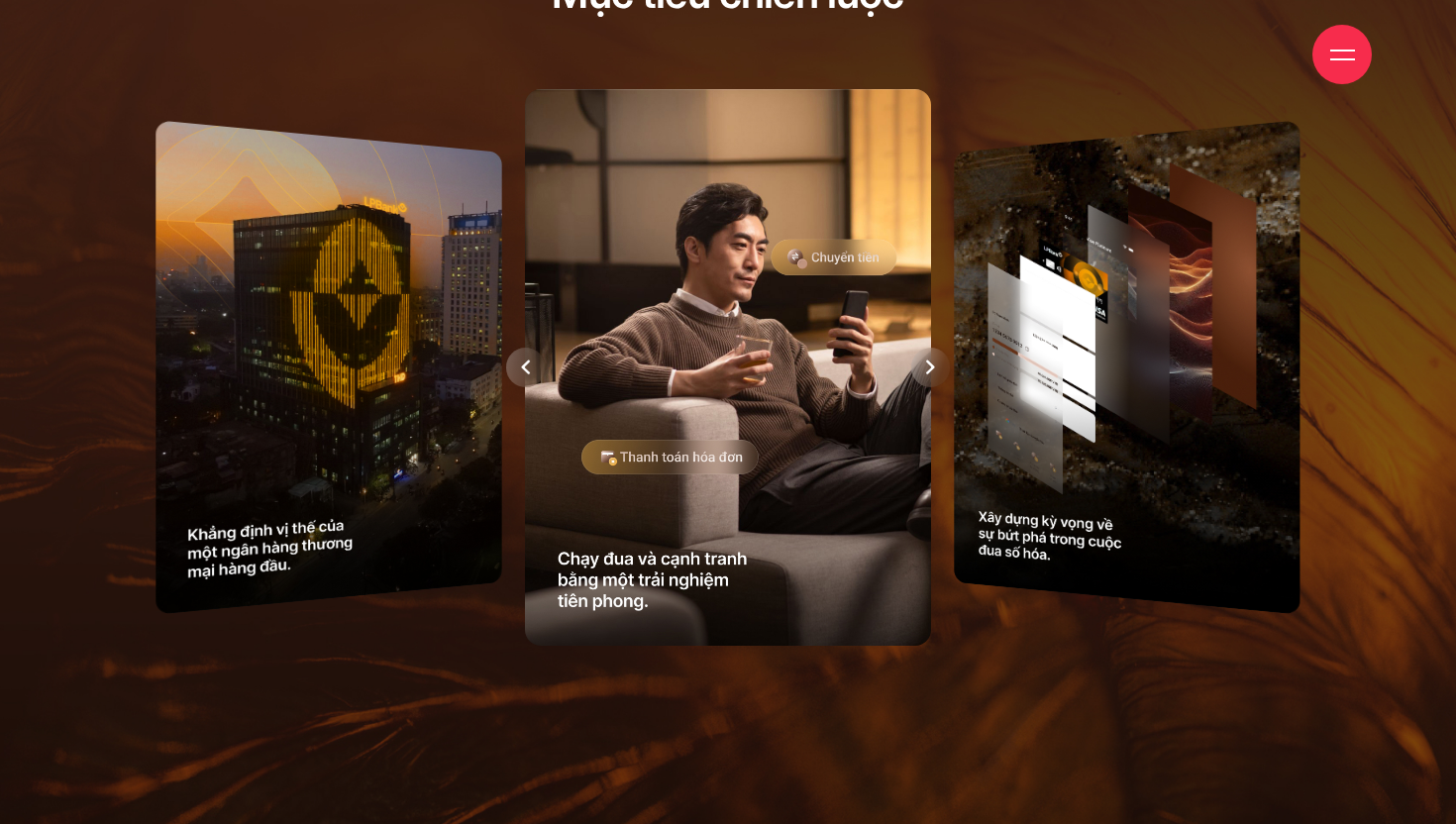 click at bounding box center [526, 367] 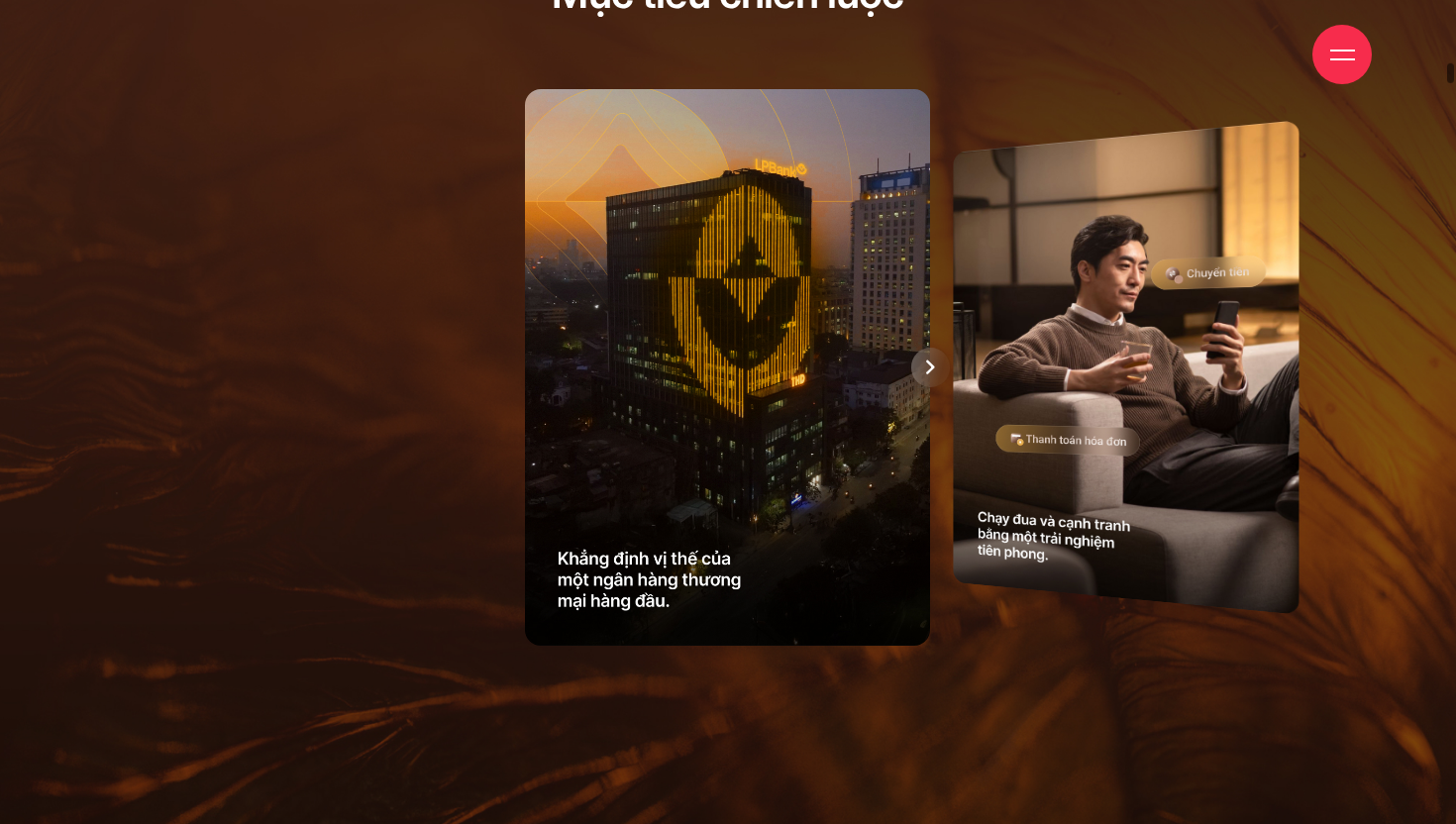 click 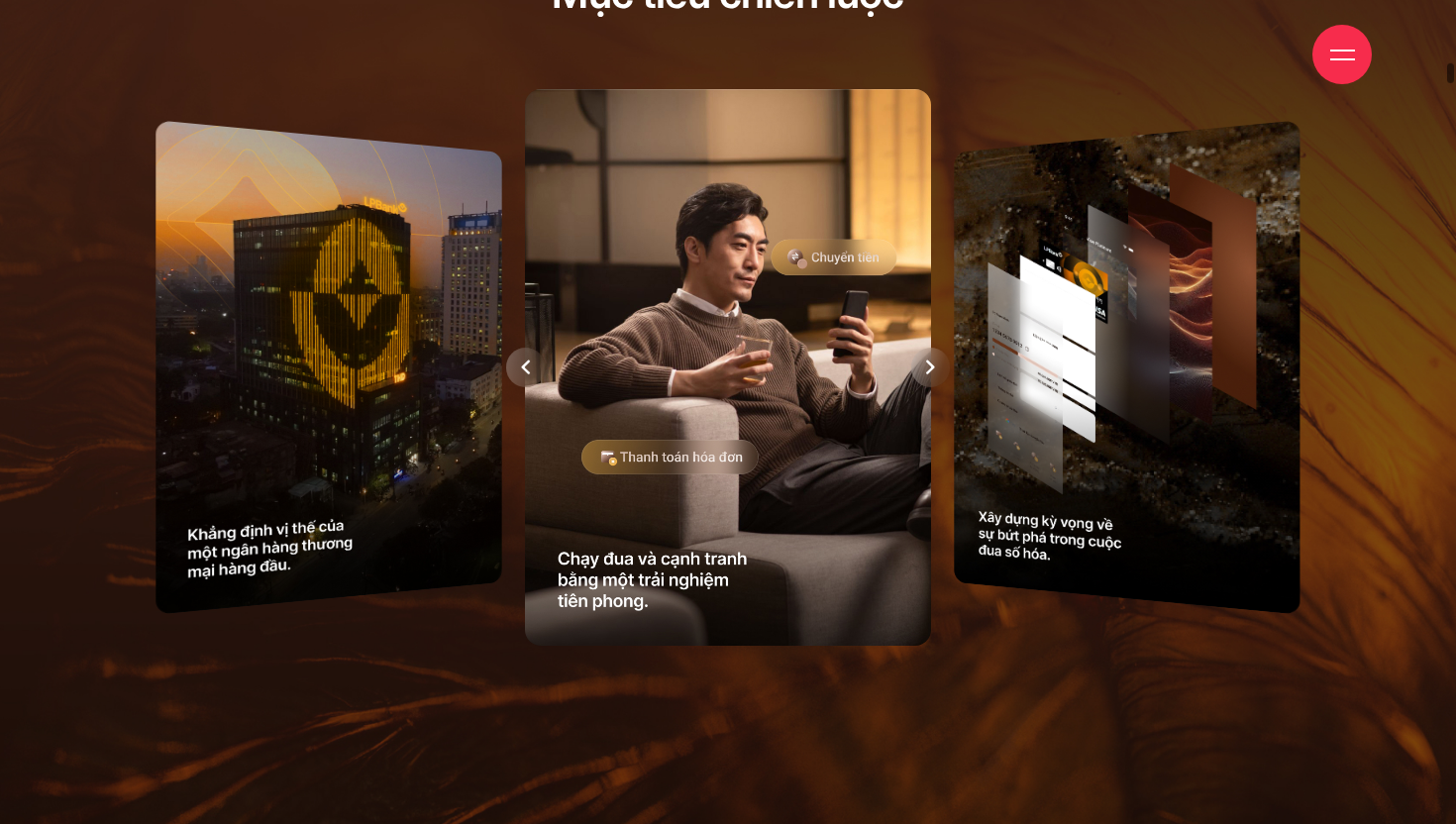 click at bounding box center [728, 367] 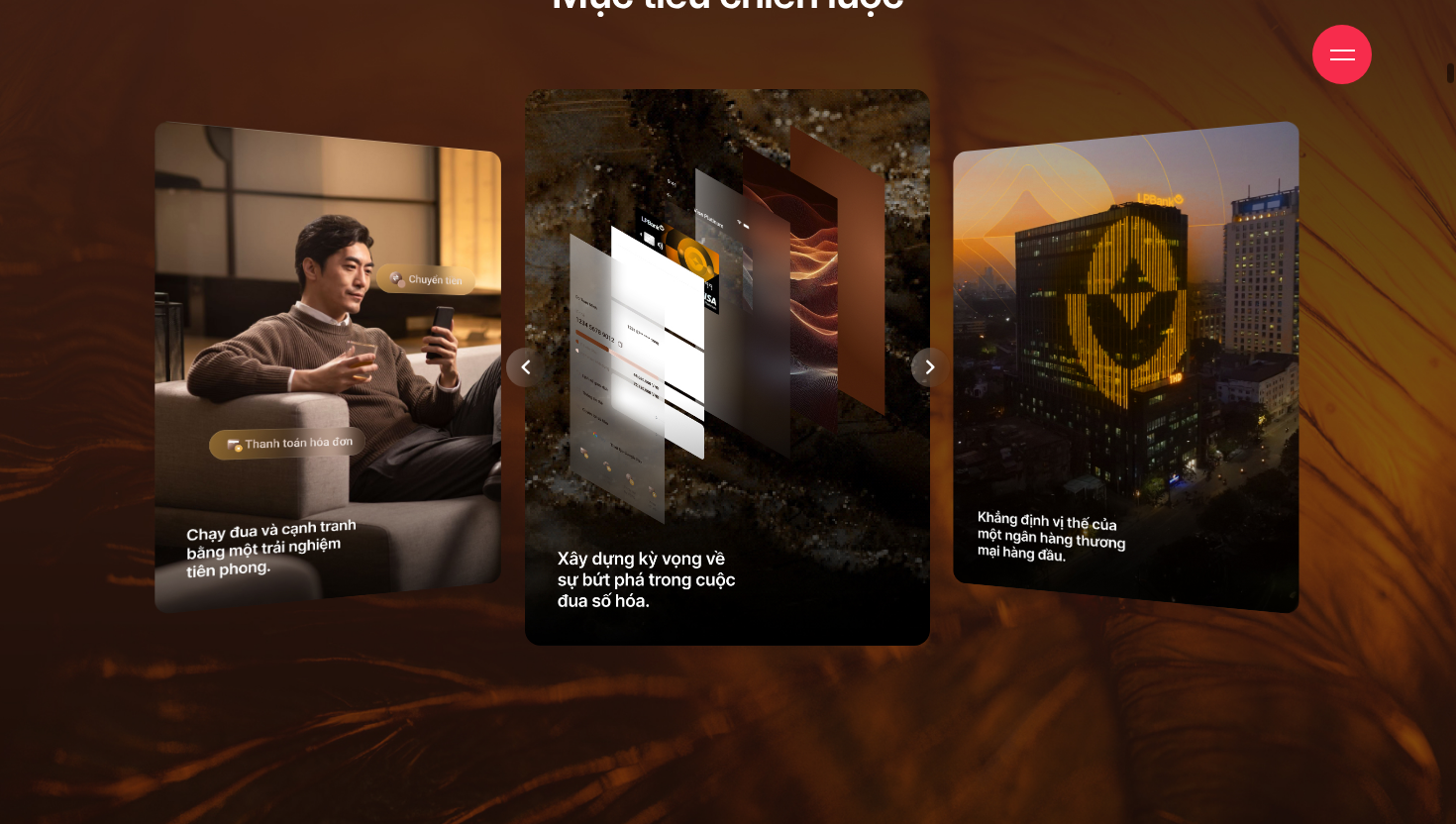 click 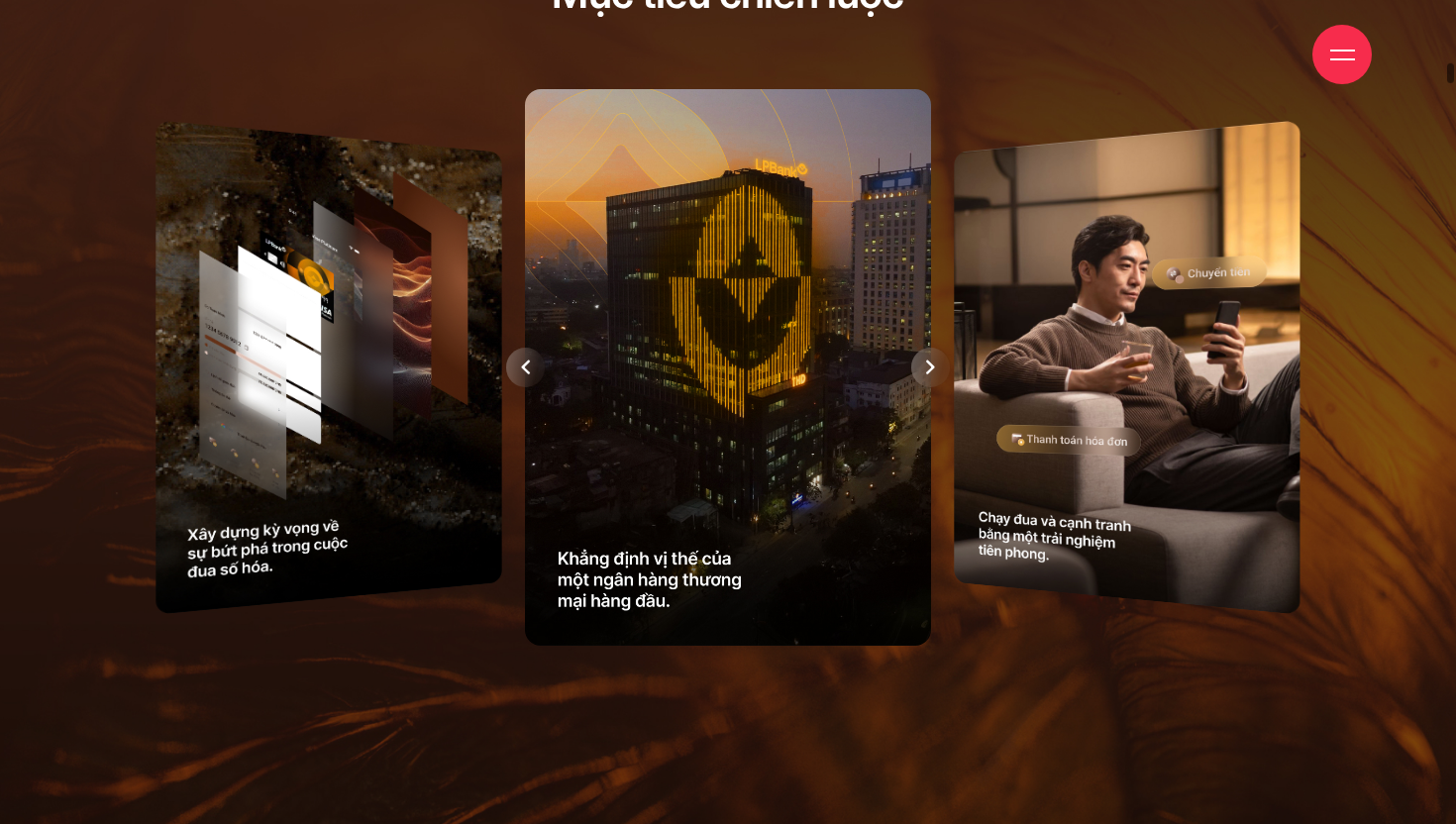 click 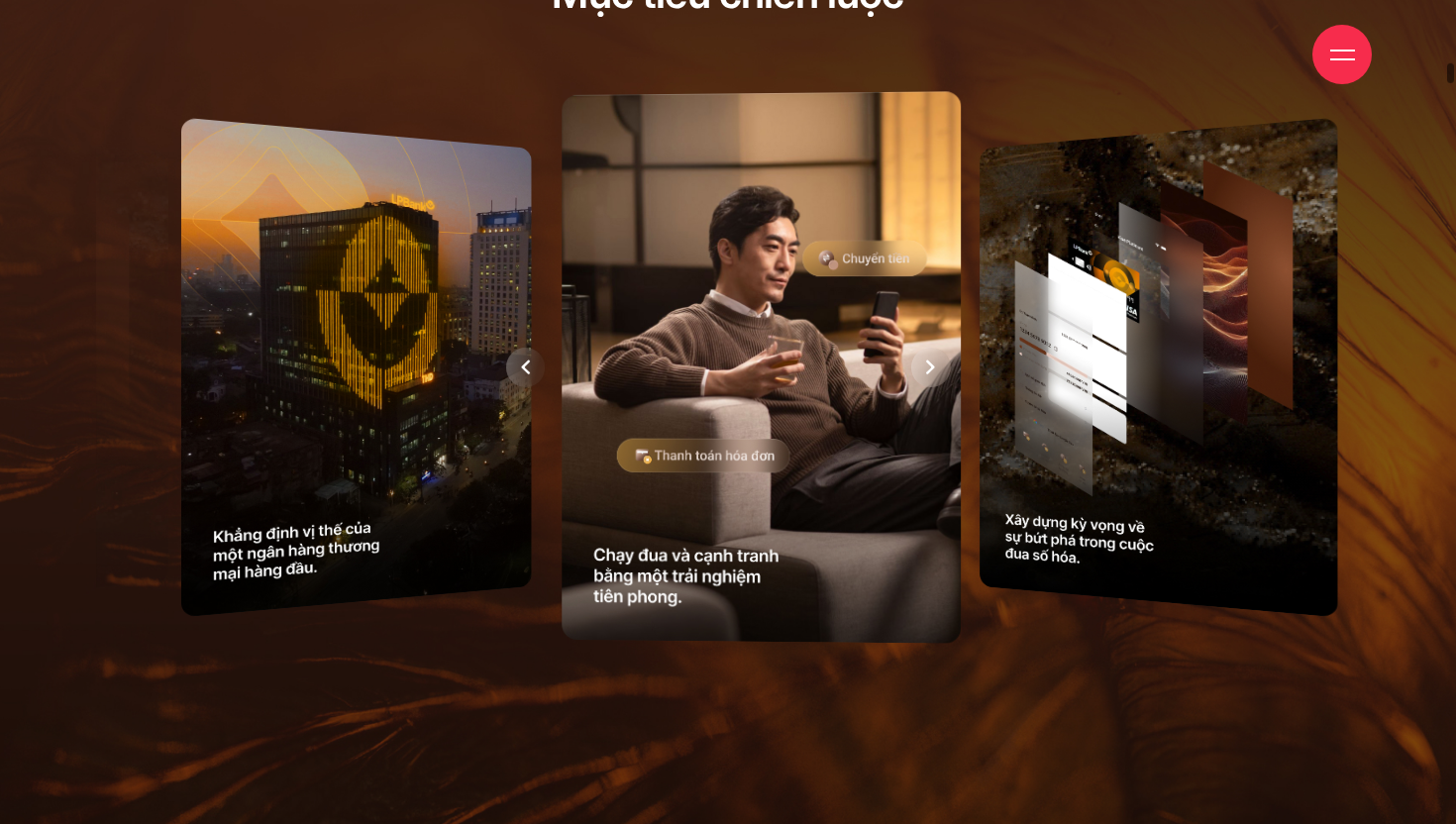 click at bounding box center (762, 367) 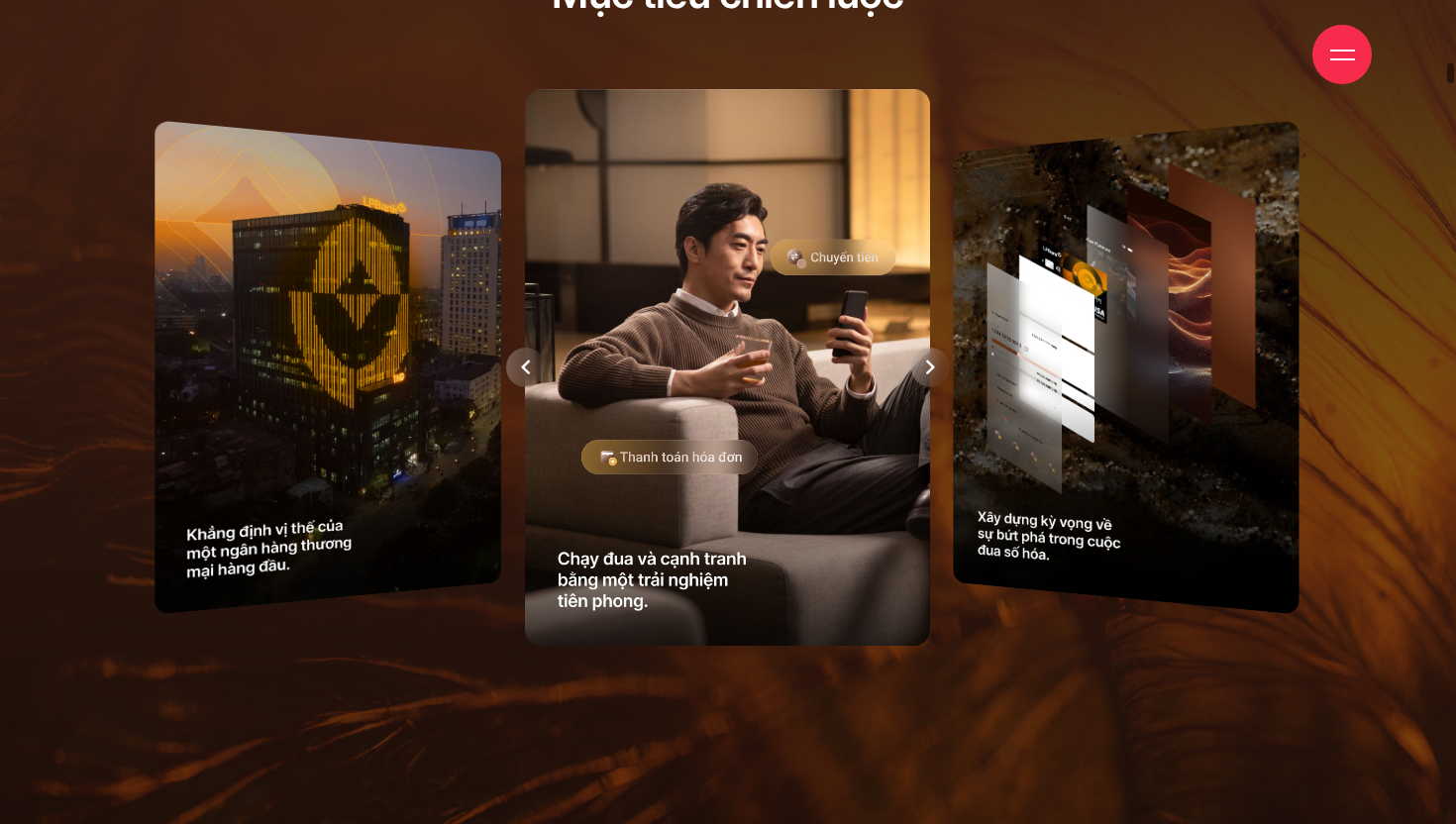 click 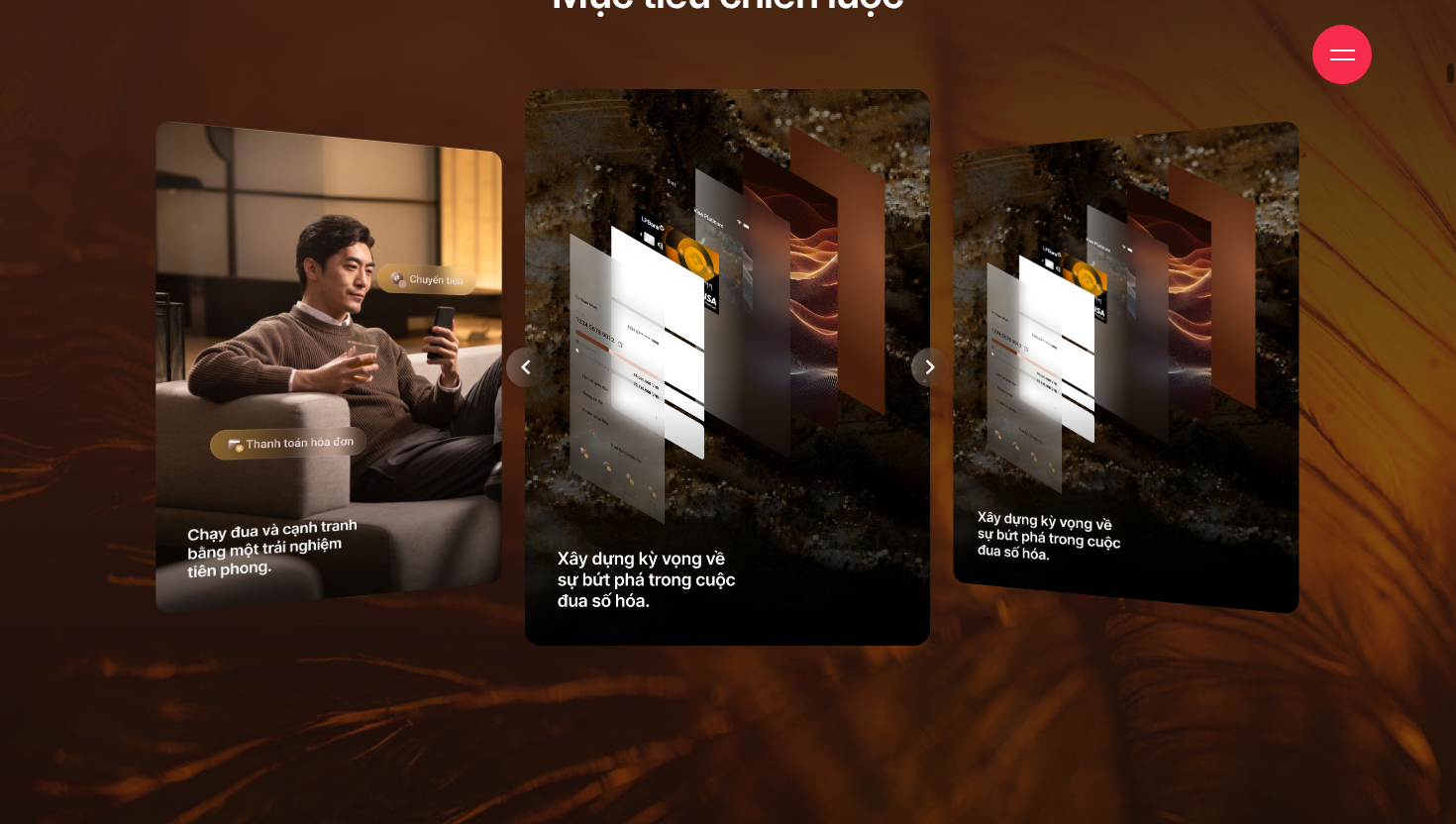 click 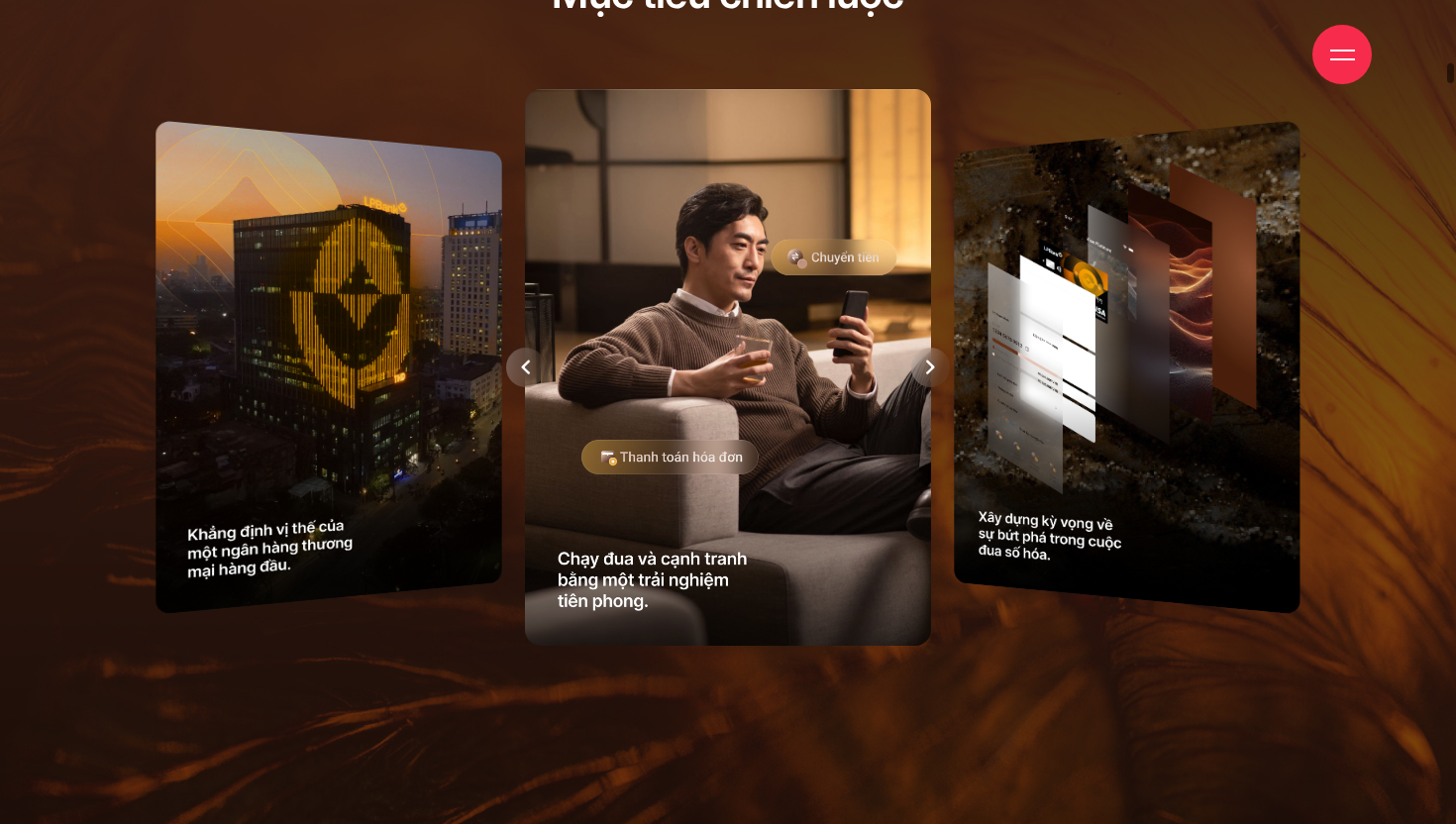 click 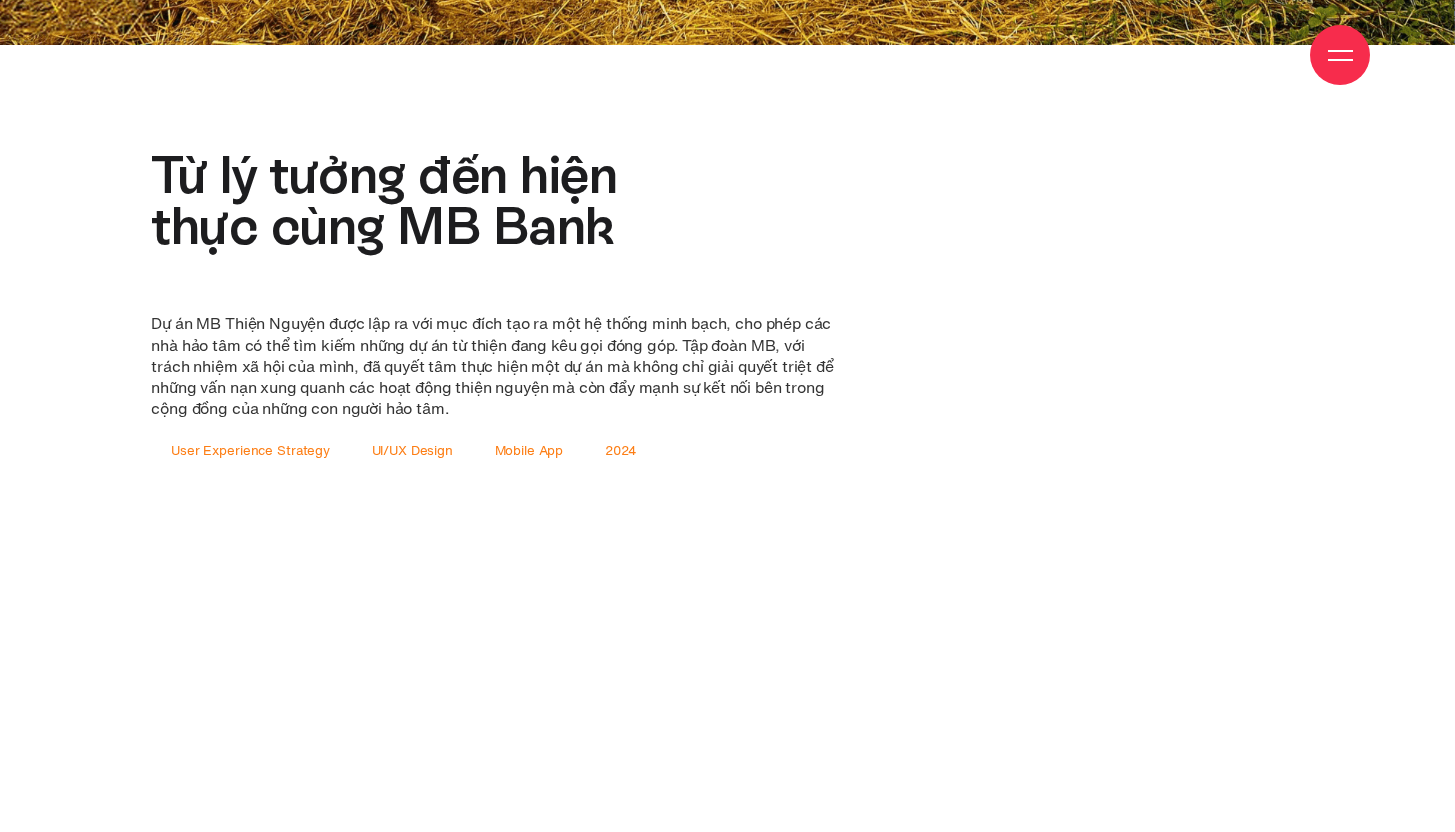 scroll, scrollTop: 2724, scrollLeft: 0, axis: vertical 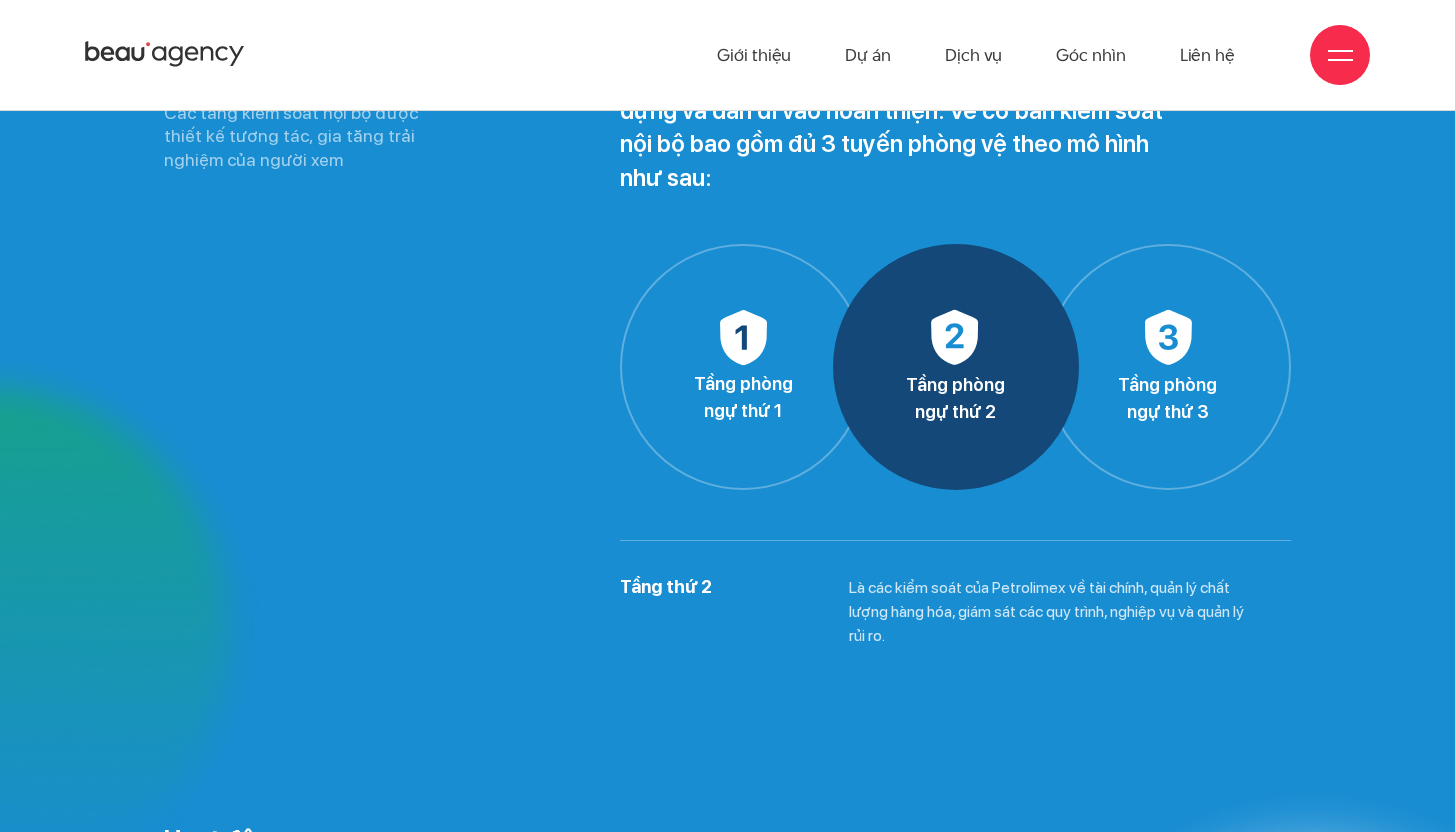 click on "Tầng phòng  ngự thứ 2" at bounding box center [956, 367] 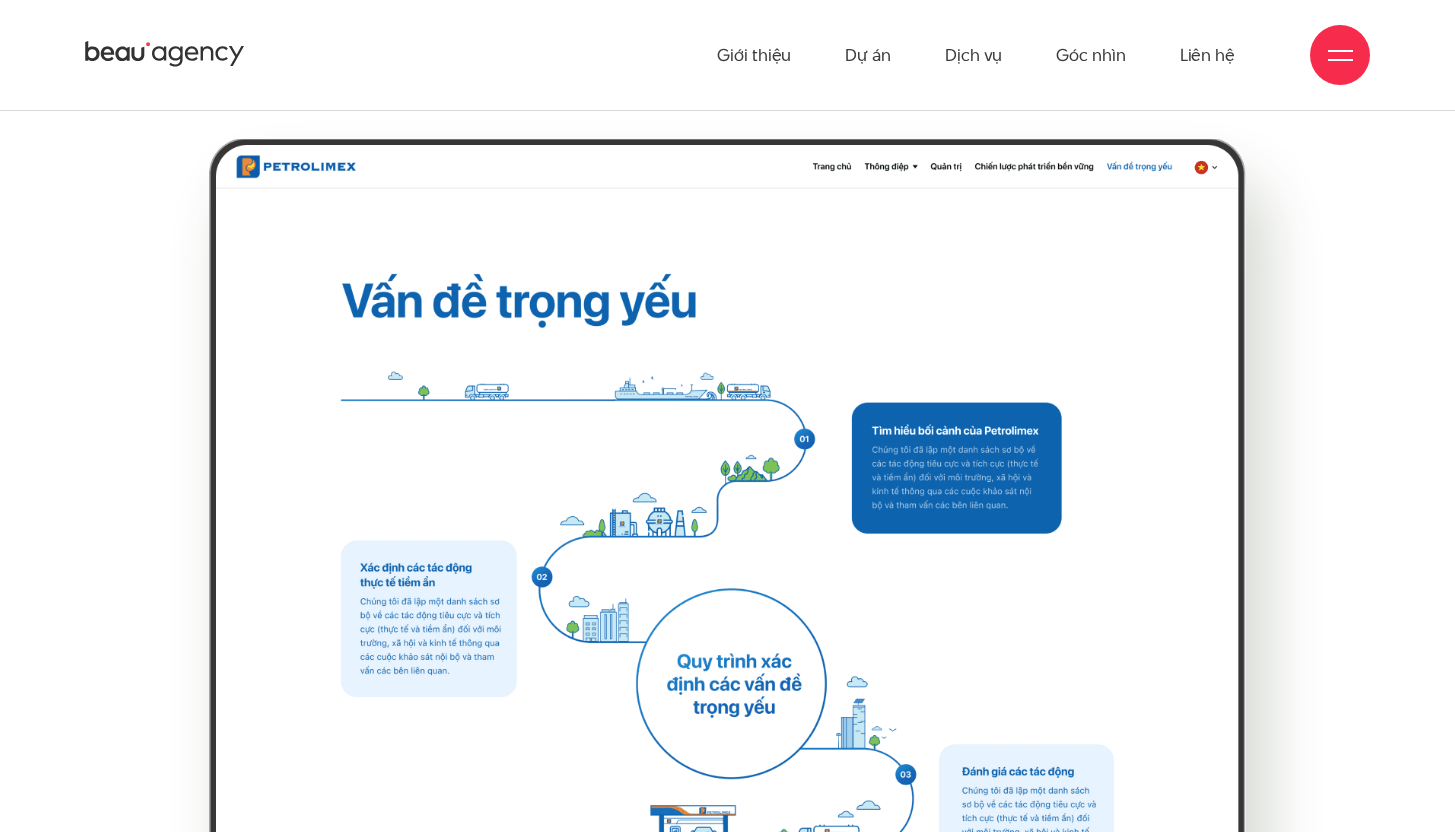 scroll, scrollTop: 18919, scrollLeft: 0, axis: vertical 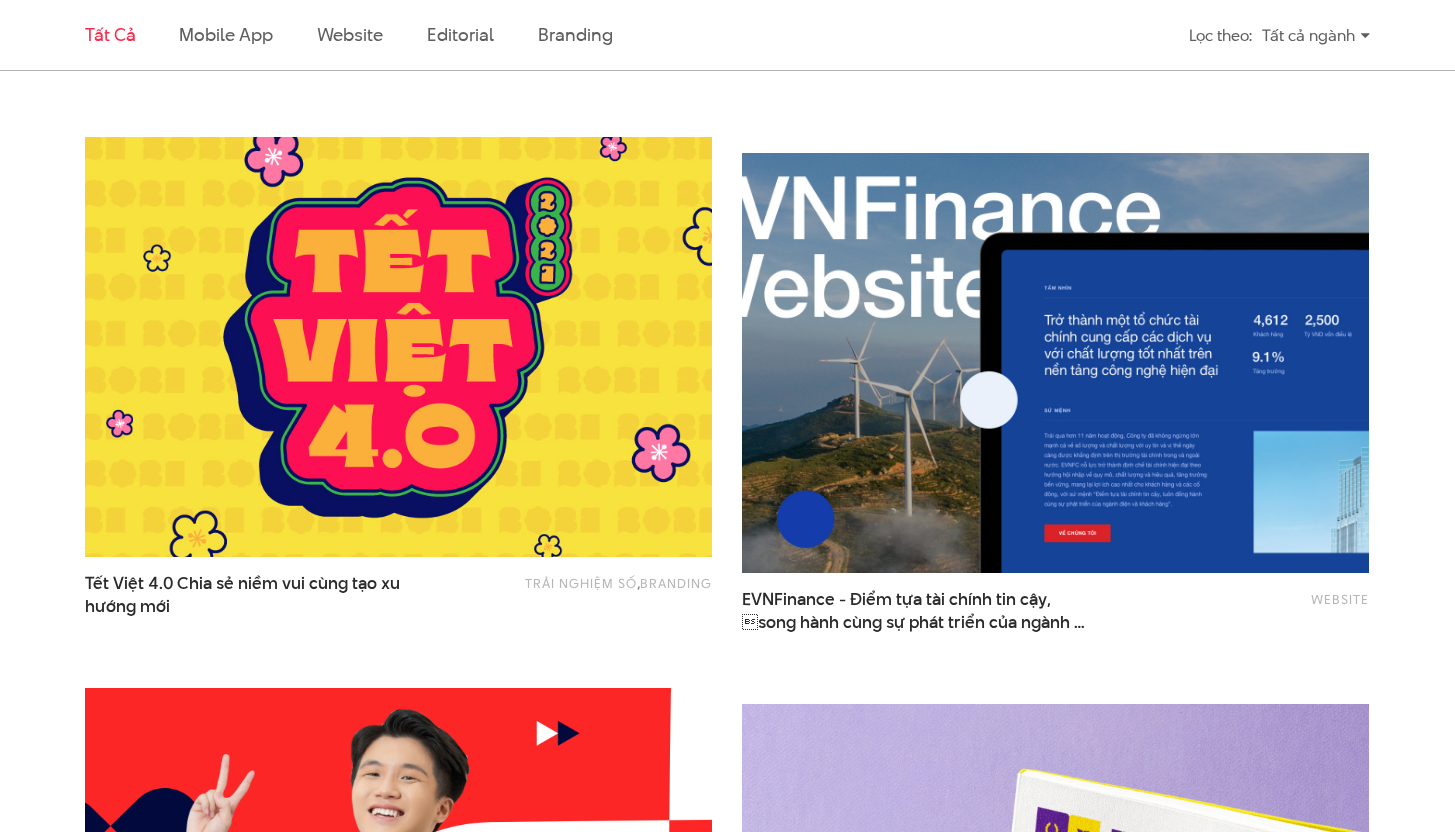click at bounding box center [1056, 363] 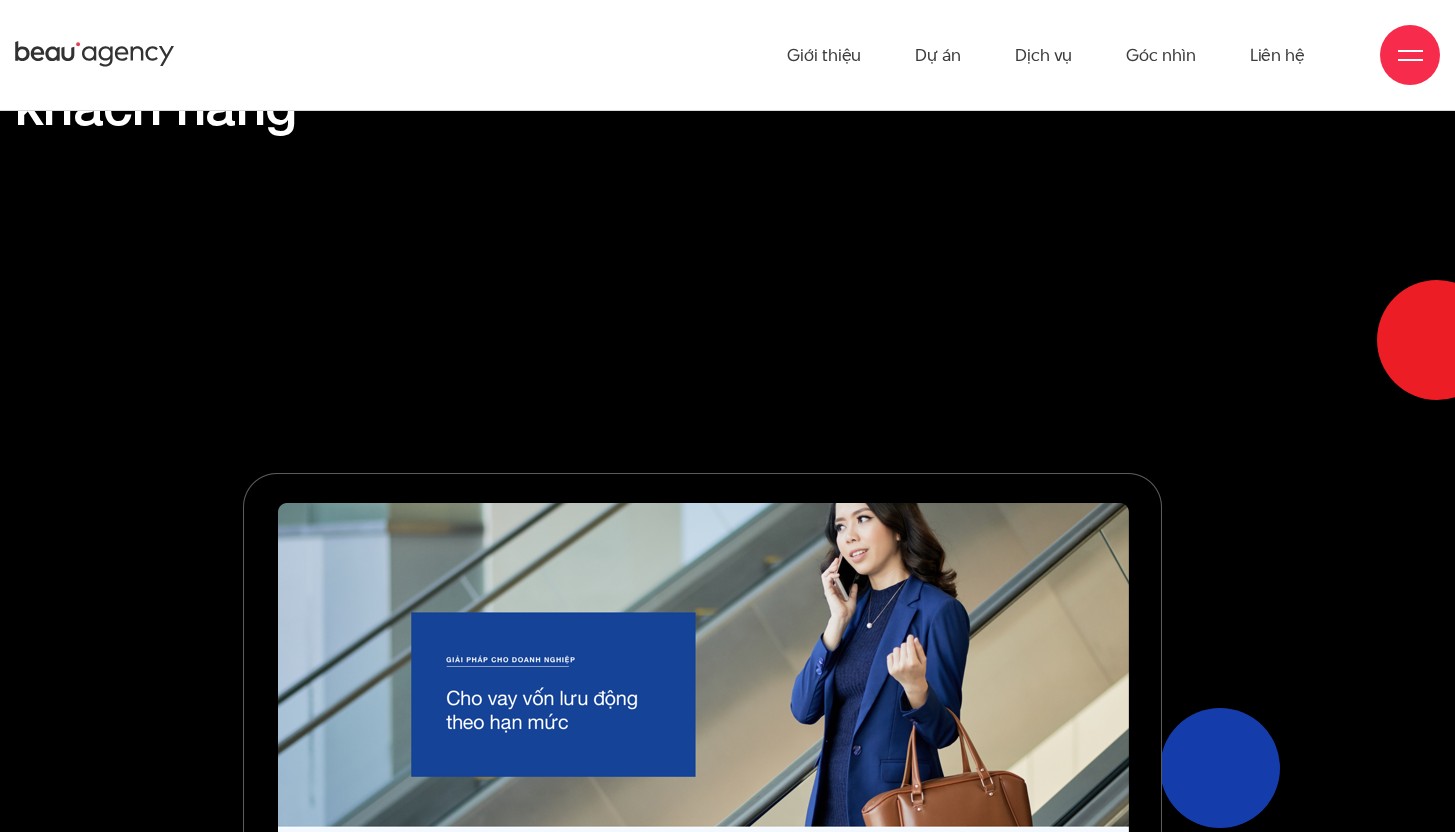 scroll, scrollTop: 285, scrollLeft: 0, axis: vertical 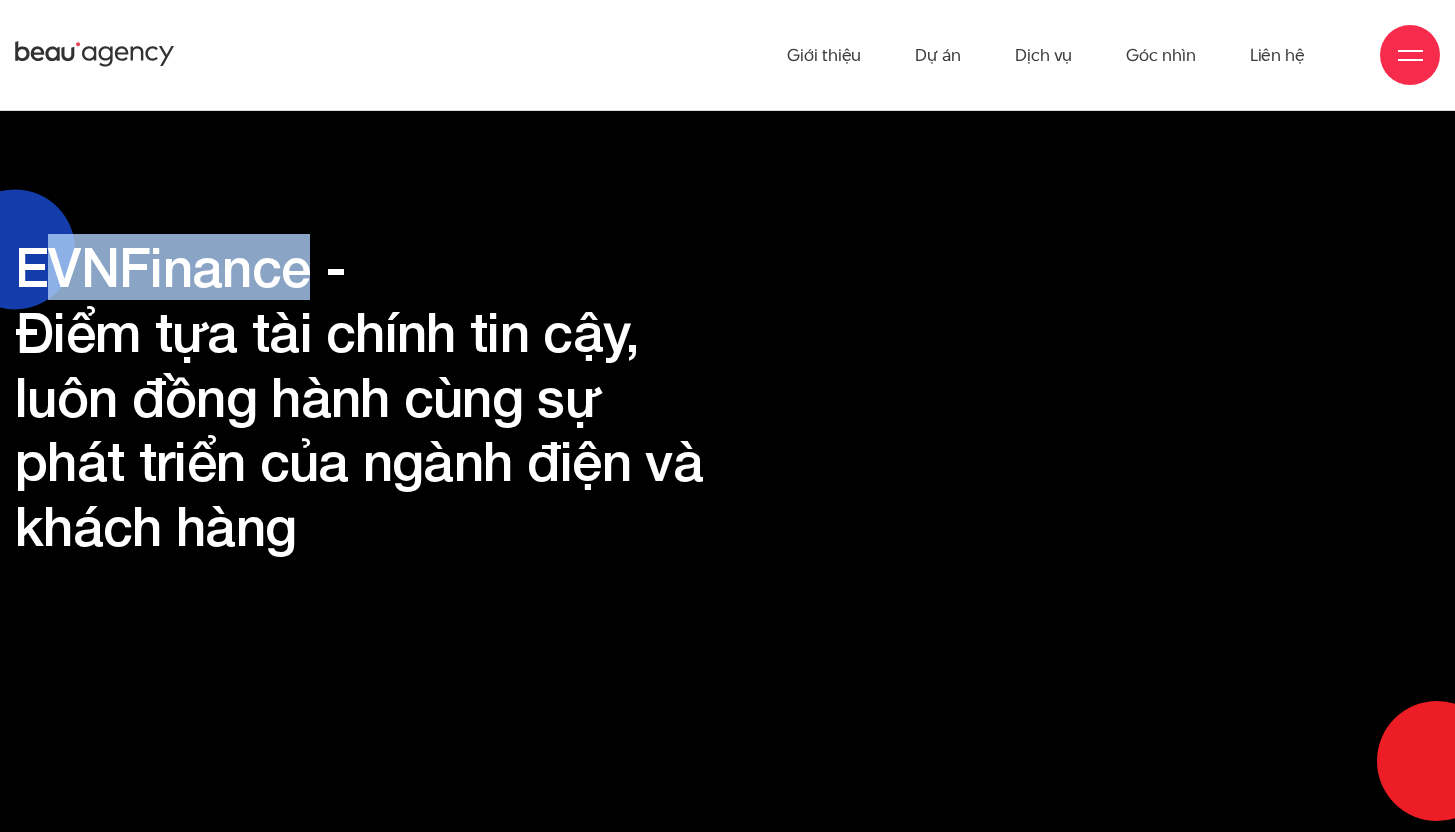 drag, startPoint x: 305, startPoint y: 283, endPoint x: 38, endPoint y: 288, distance: 267.0468 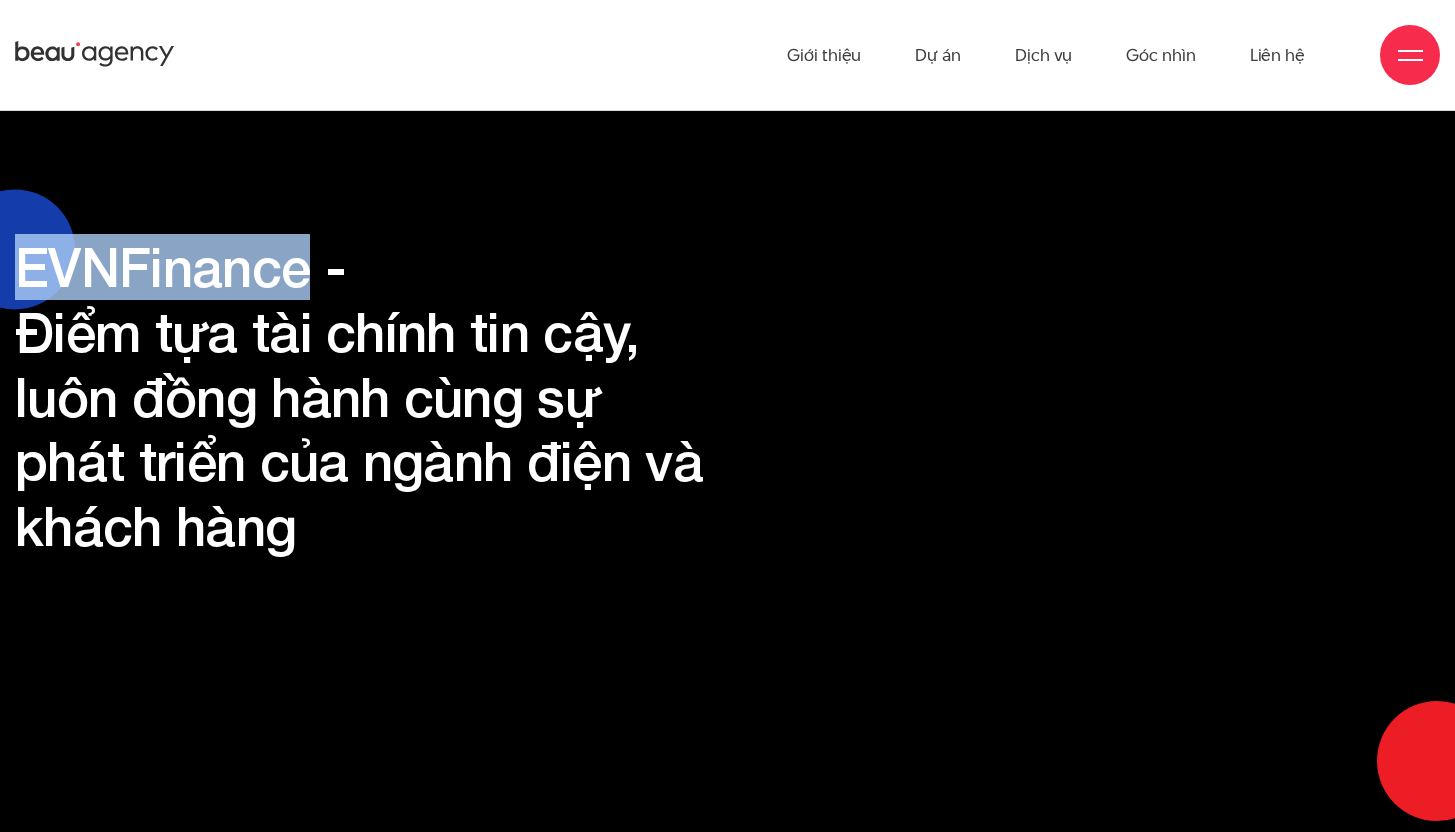 drag, startPoint x: 24, startPoint y: 272, endPoint x: 299, endPoint y: 279, distance: 275.08908 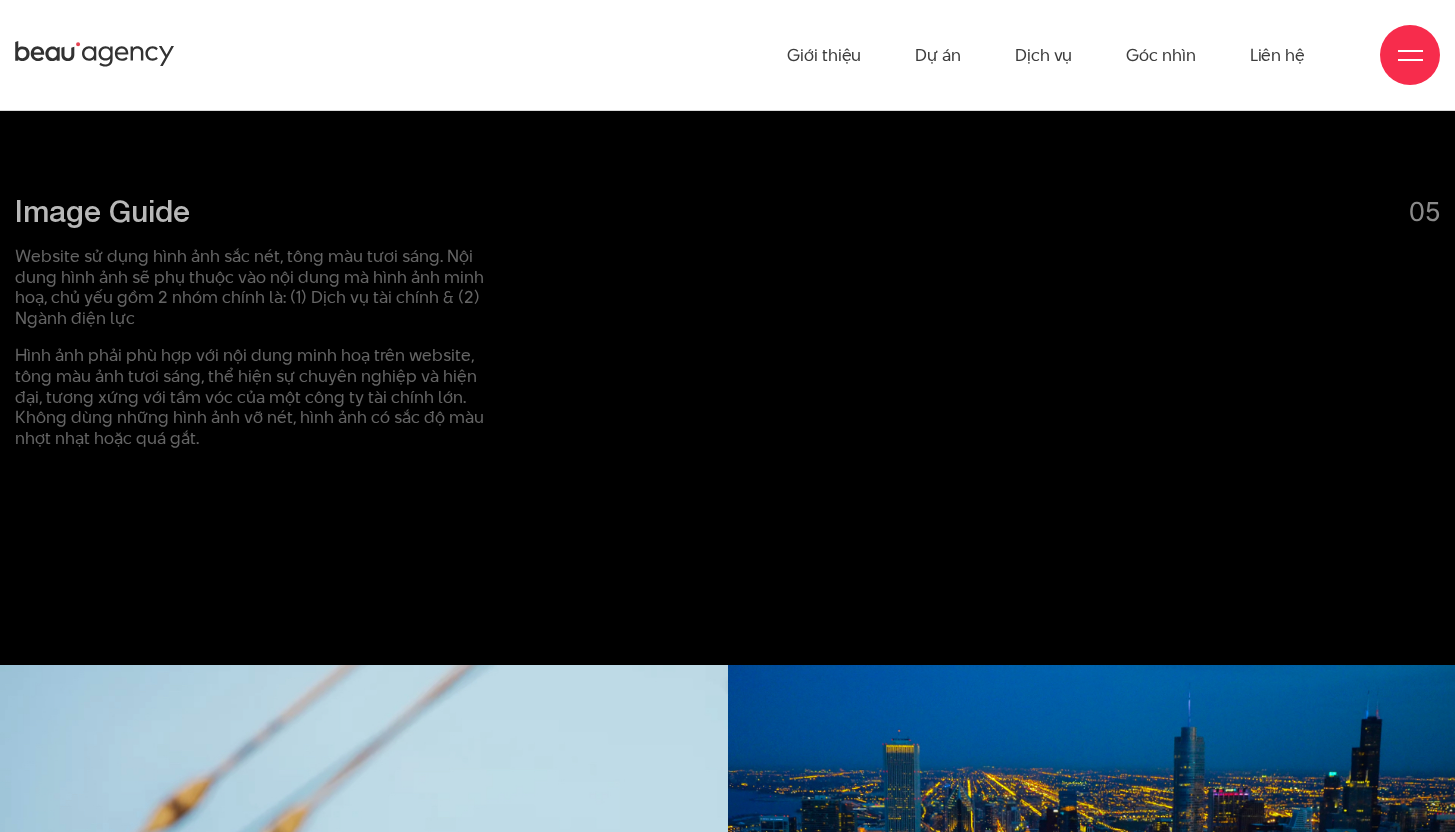 scroll, scrollTop: 13579, scrollLeft: 0, axis: vertical 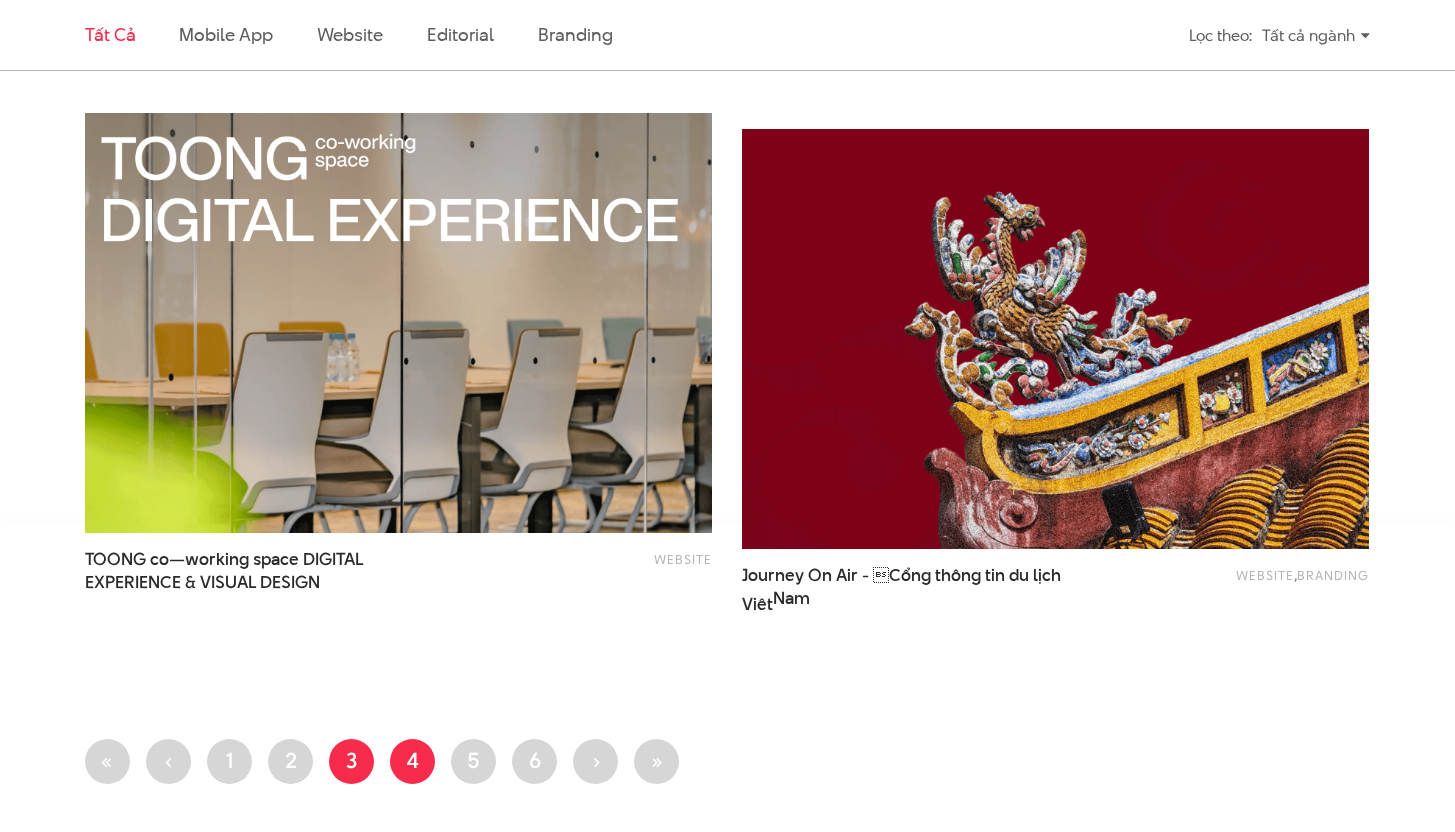 click on "Trang
4" at bounding box center (412, 761) 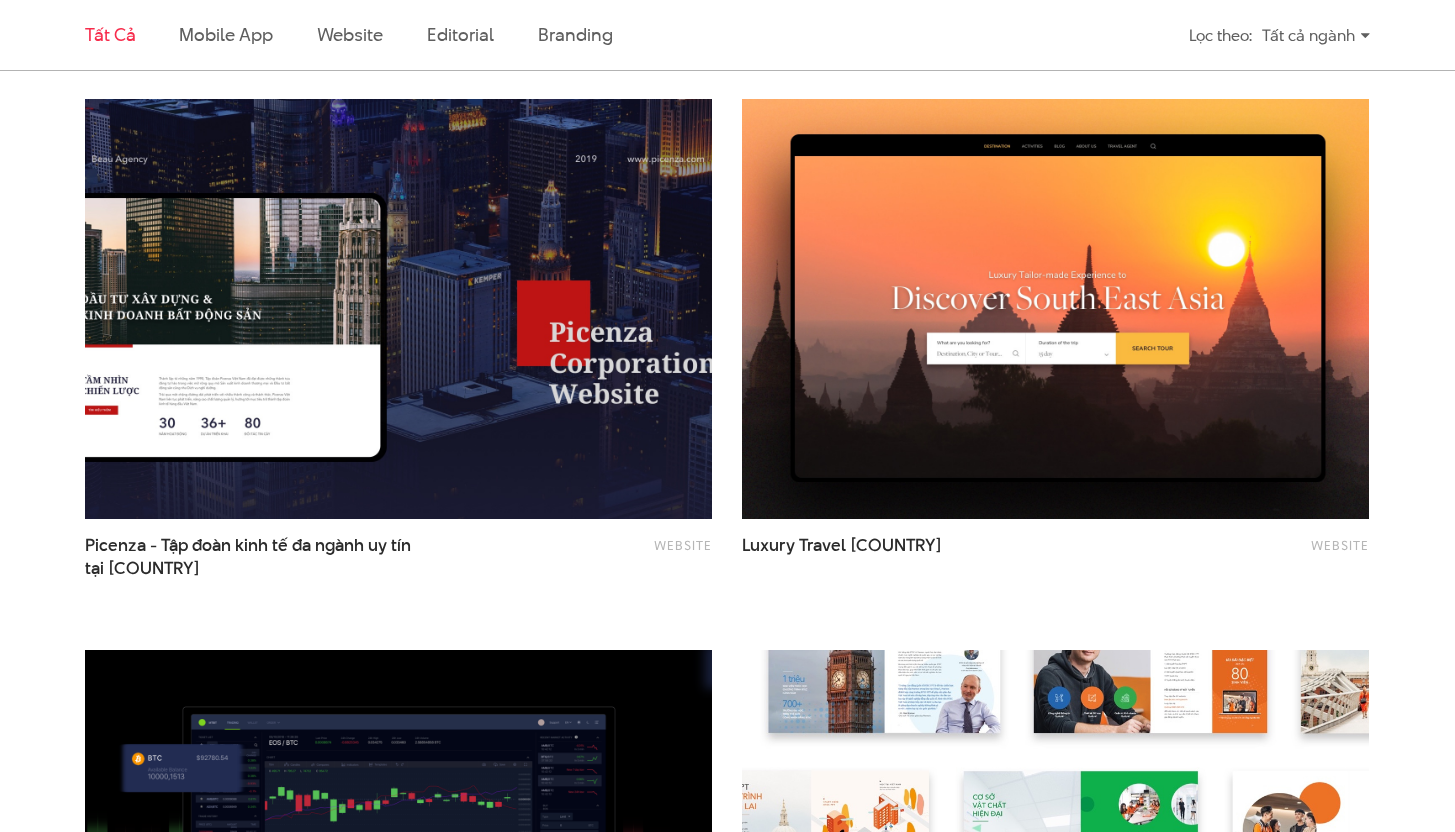 scroll, scrollTop: 2848, scrollLeft: 0, axis: vertical 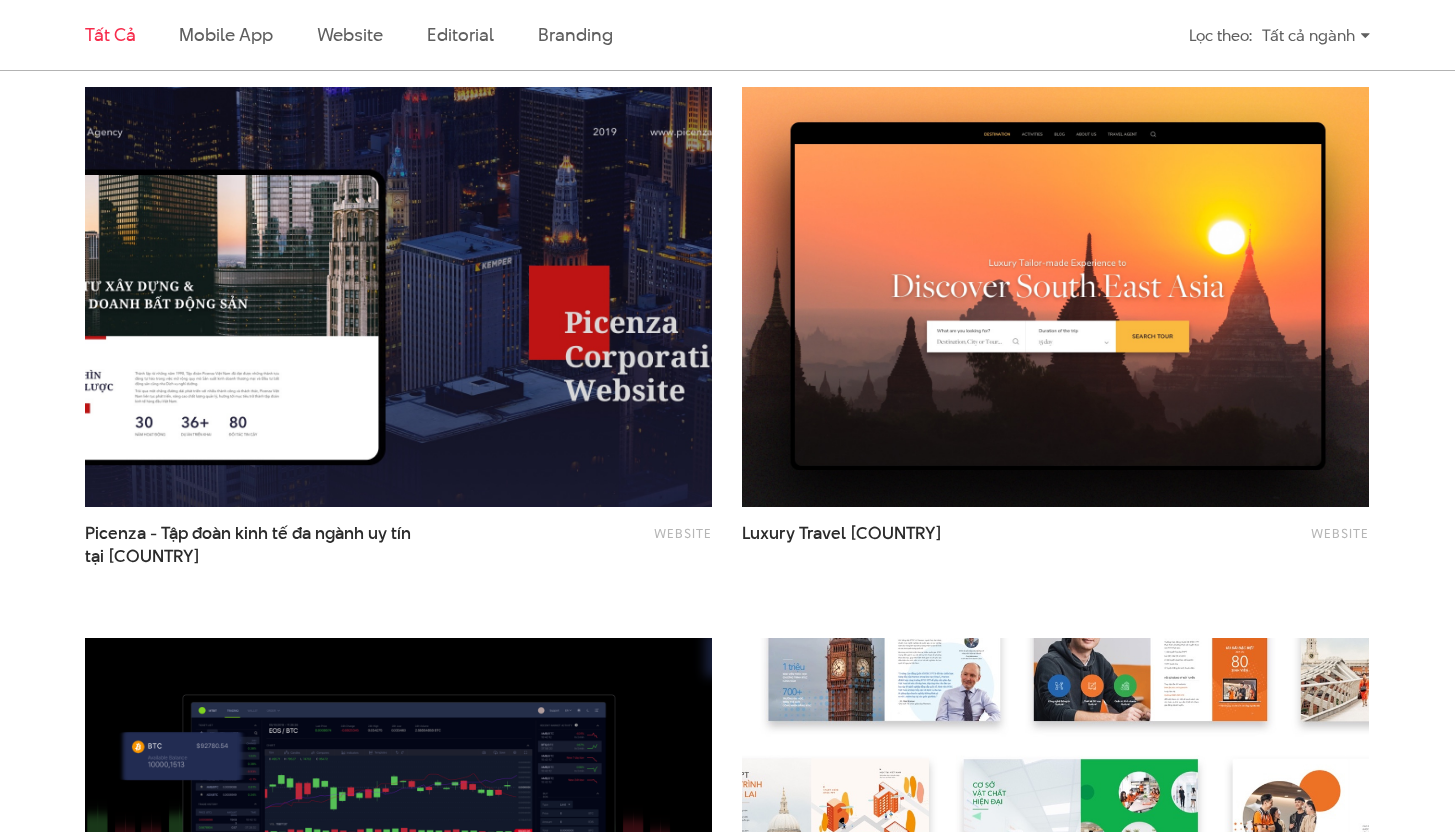 click at bounding box center (399, 297) 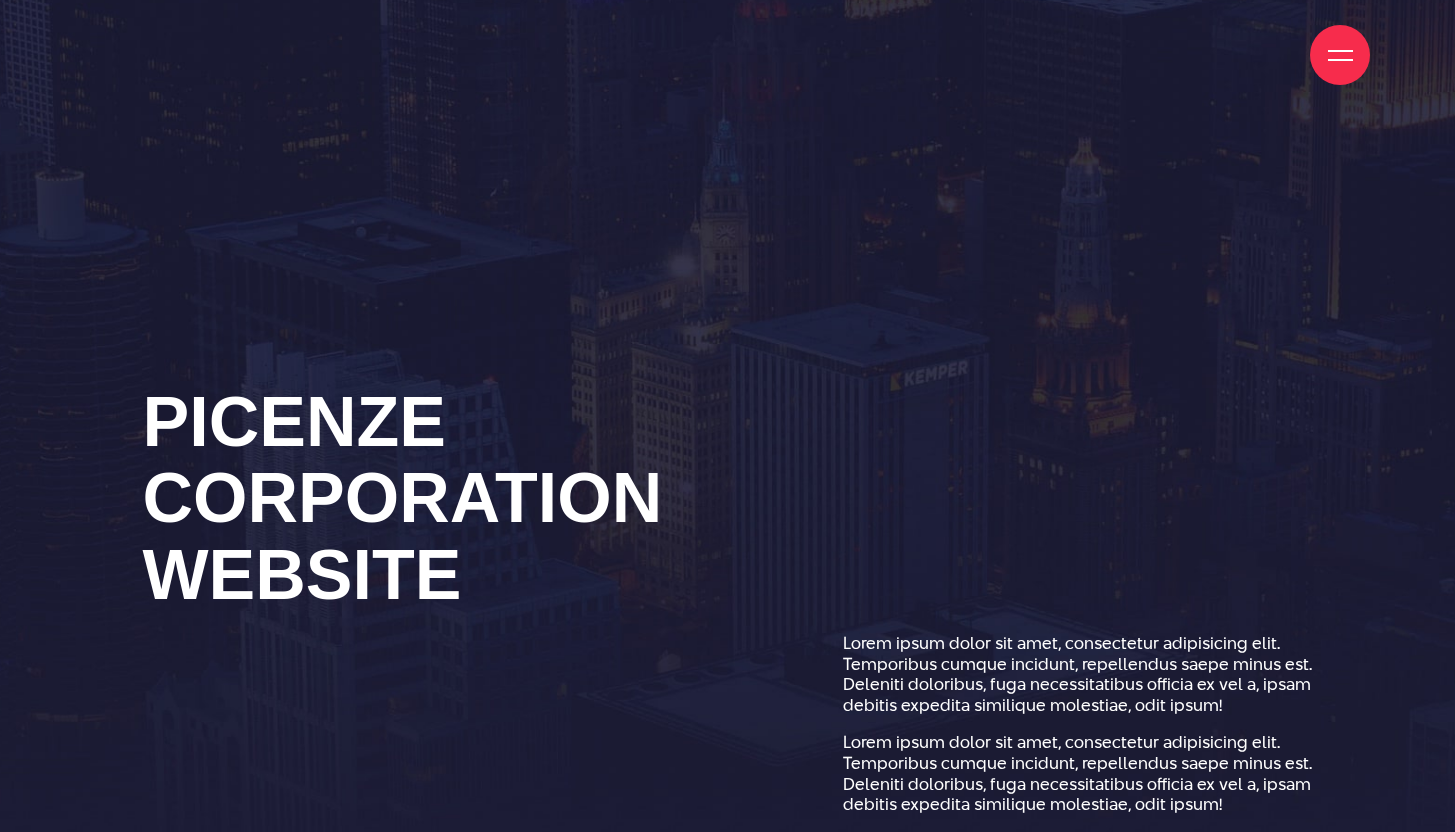 scroll, scrollTop: 171, scrollLeft: 0, axis: vertical 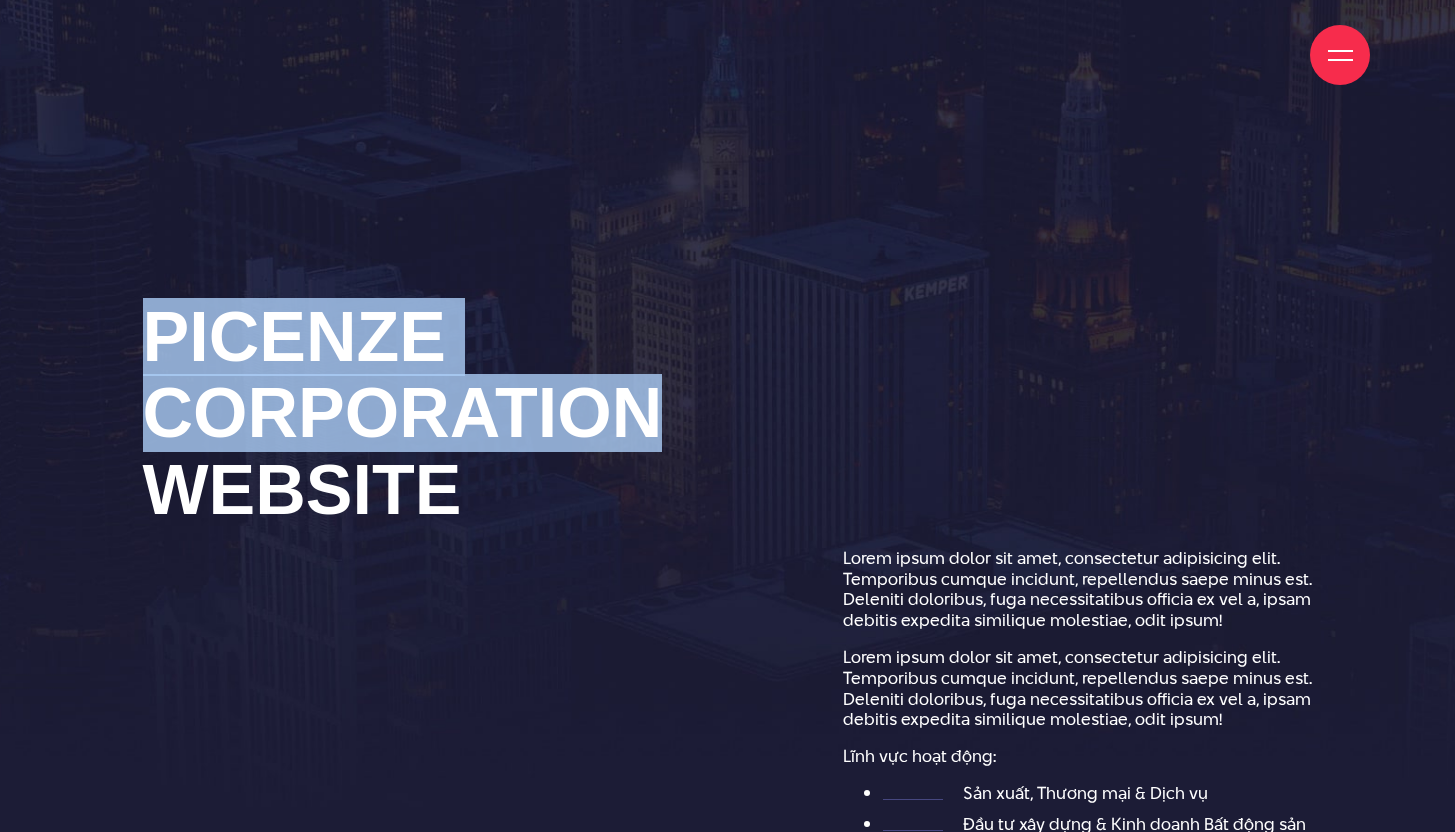drag, startPoint x: 162, startPoint y: 345, endPoint x: 716, endPoint y: 417, distance: 558.6591 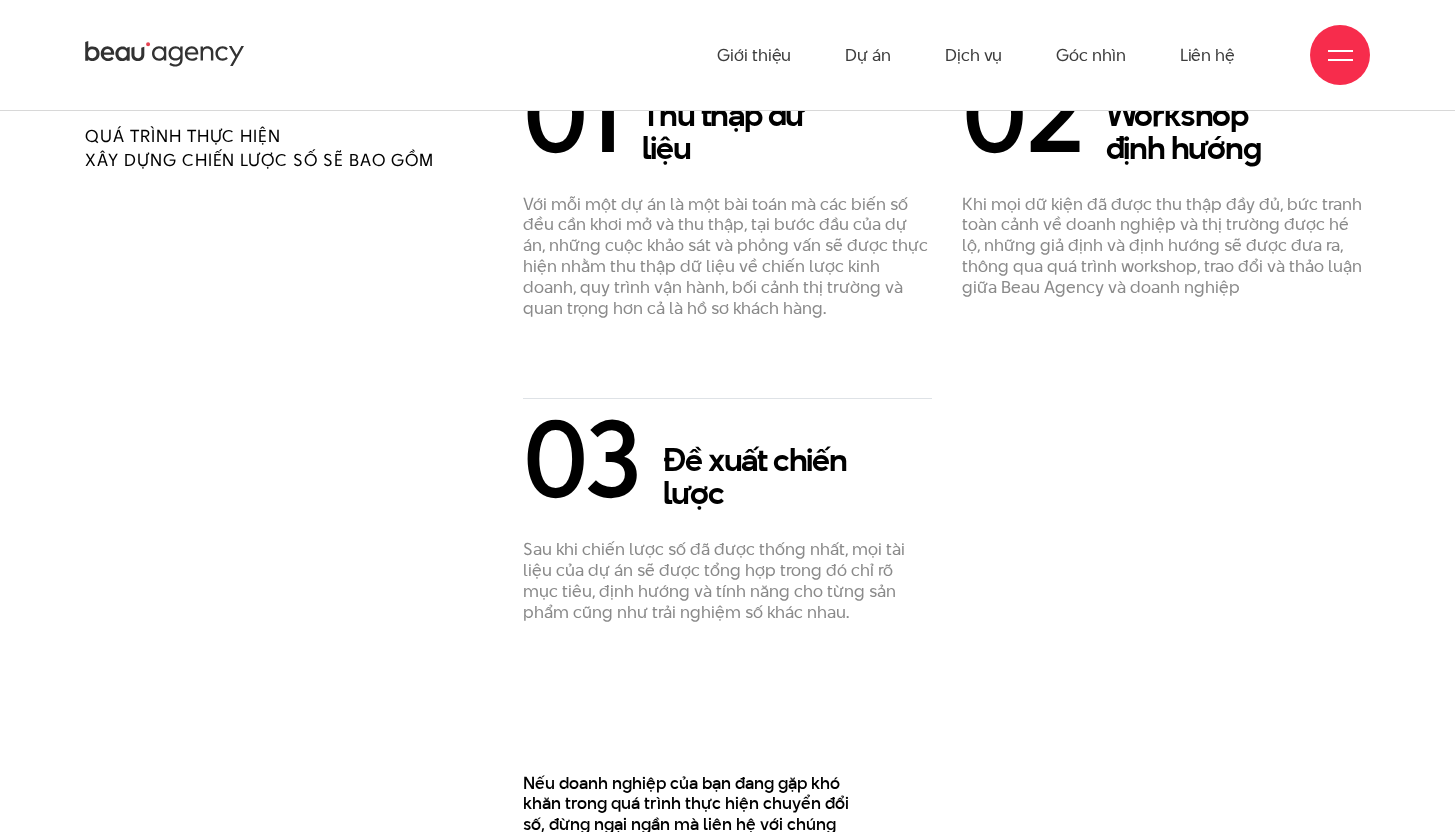scroll, scrollTop: 4004, scrollLeft: 0, axis: vertical 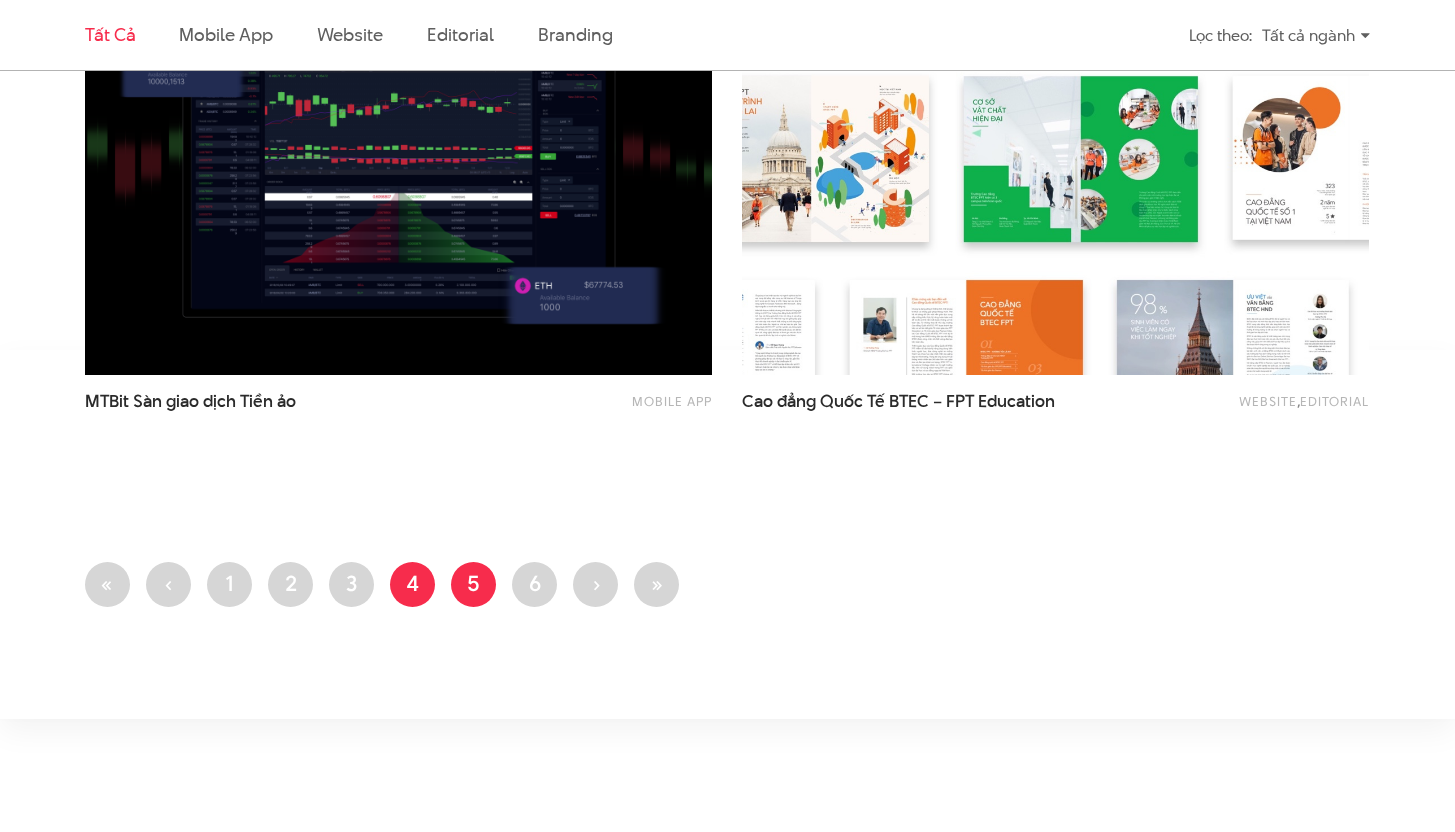click on "Trang
5" at bounding box center (473, 584) 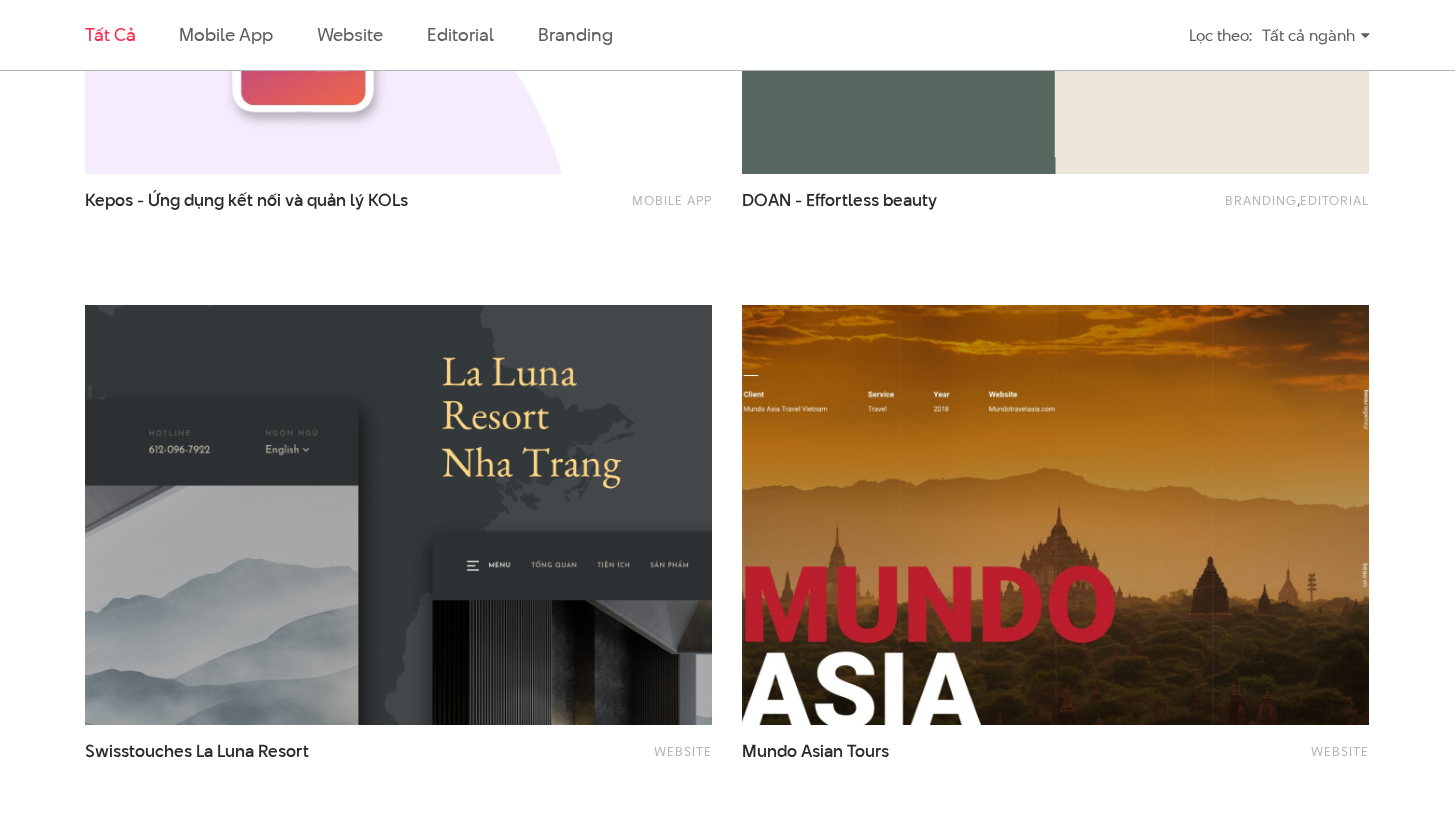 scroll, scrollTop: 1562, scrollLeft: 0, axis: vertical 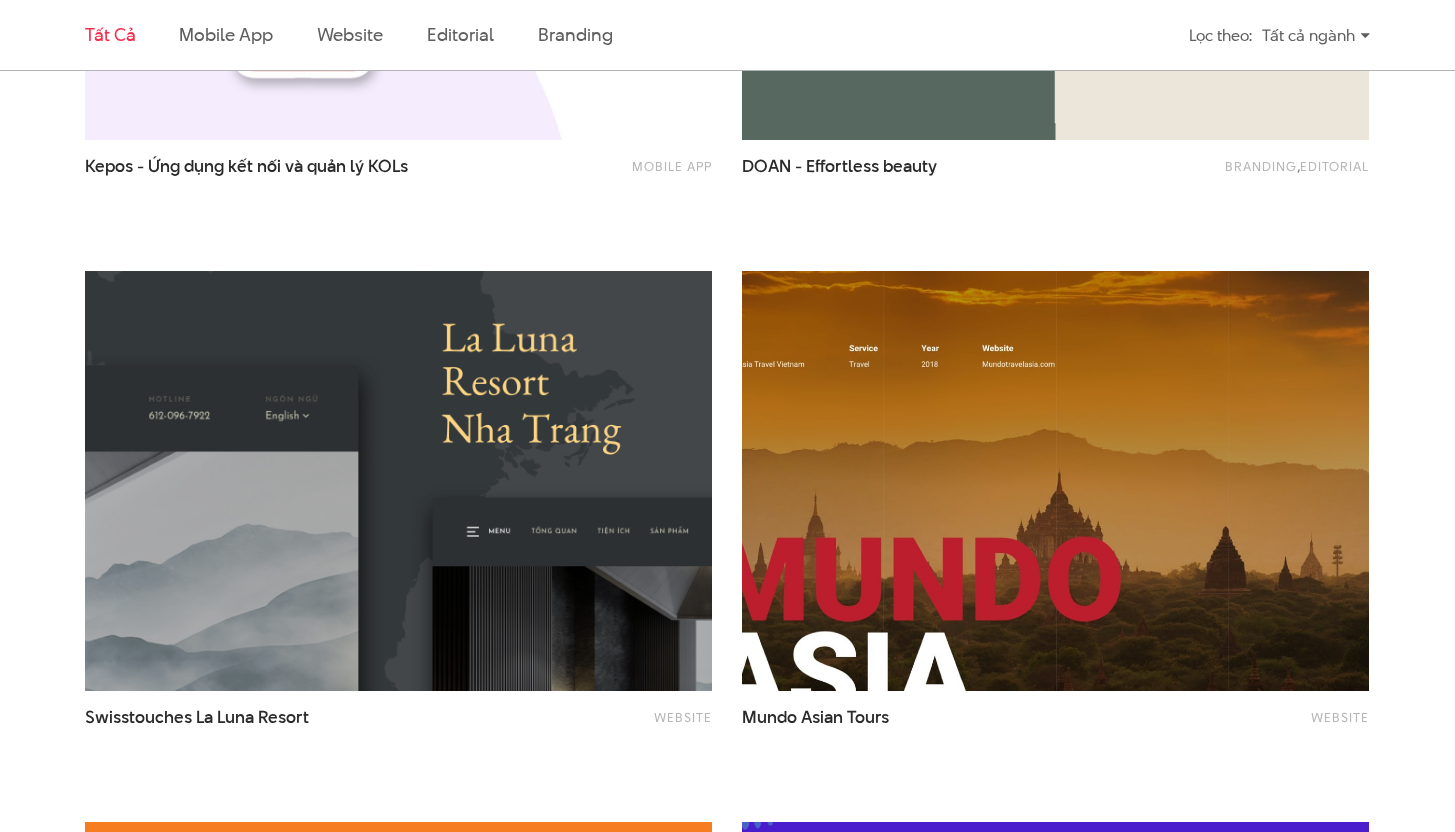 click at bounding box center (1056, 481) 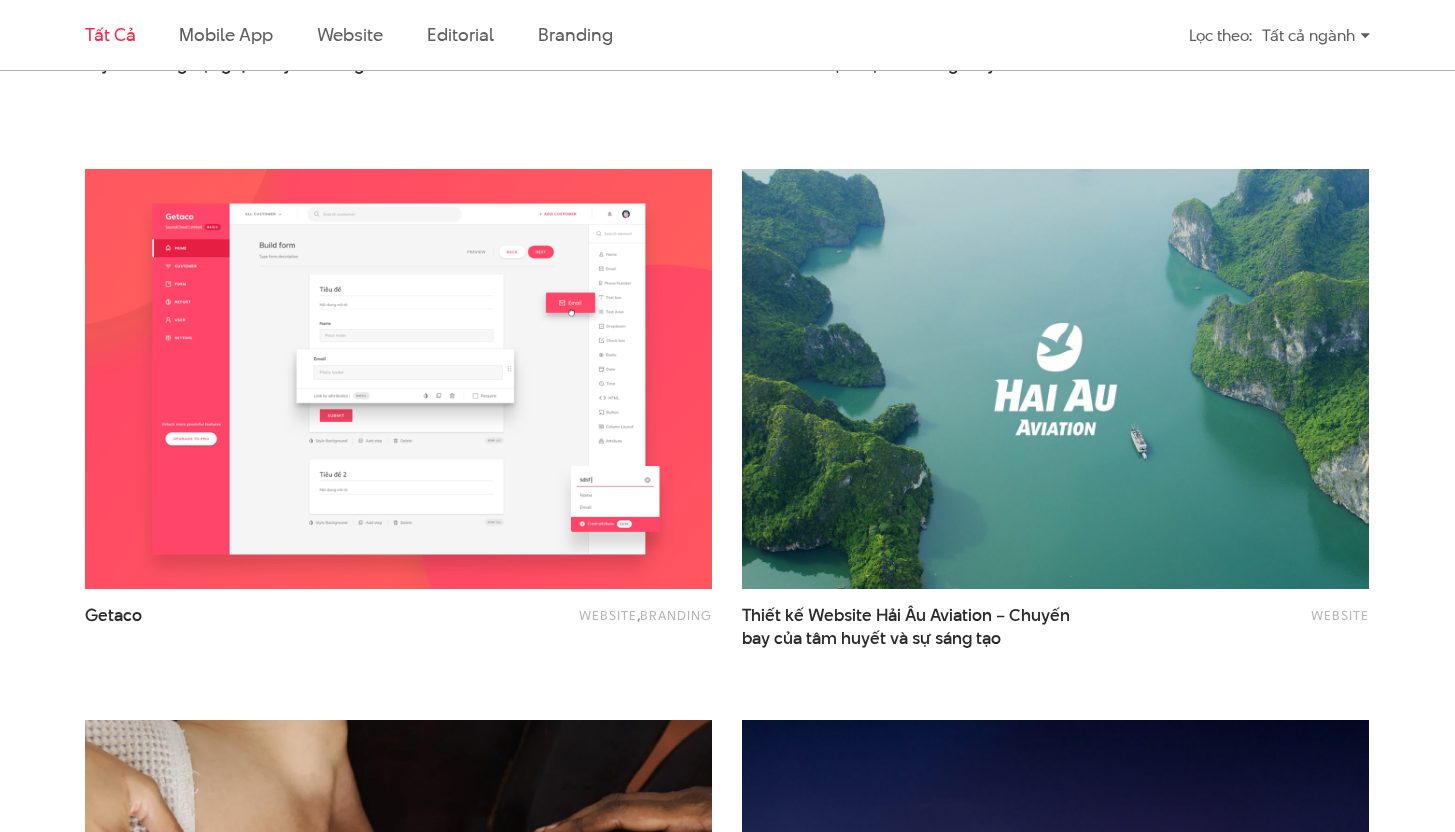 scroll, scrollTop: 2646, scrollLeft: 0, axis: vertical 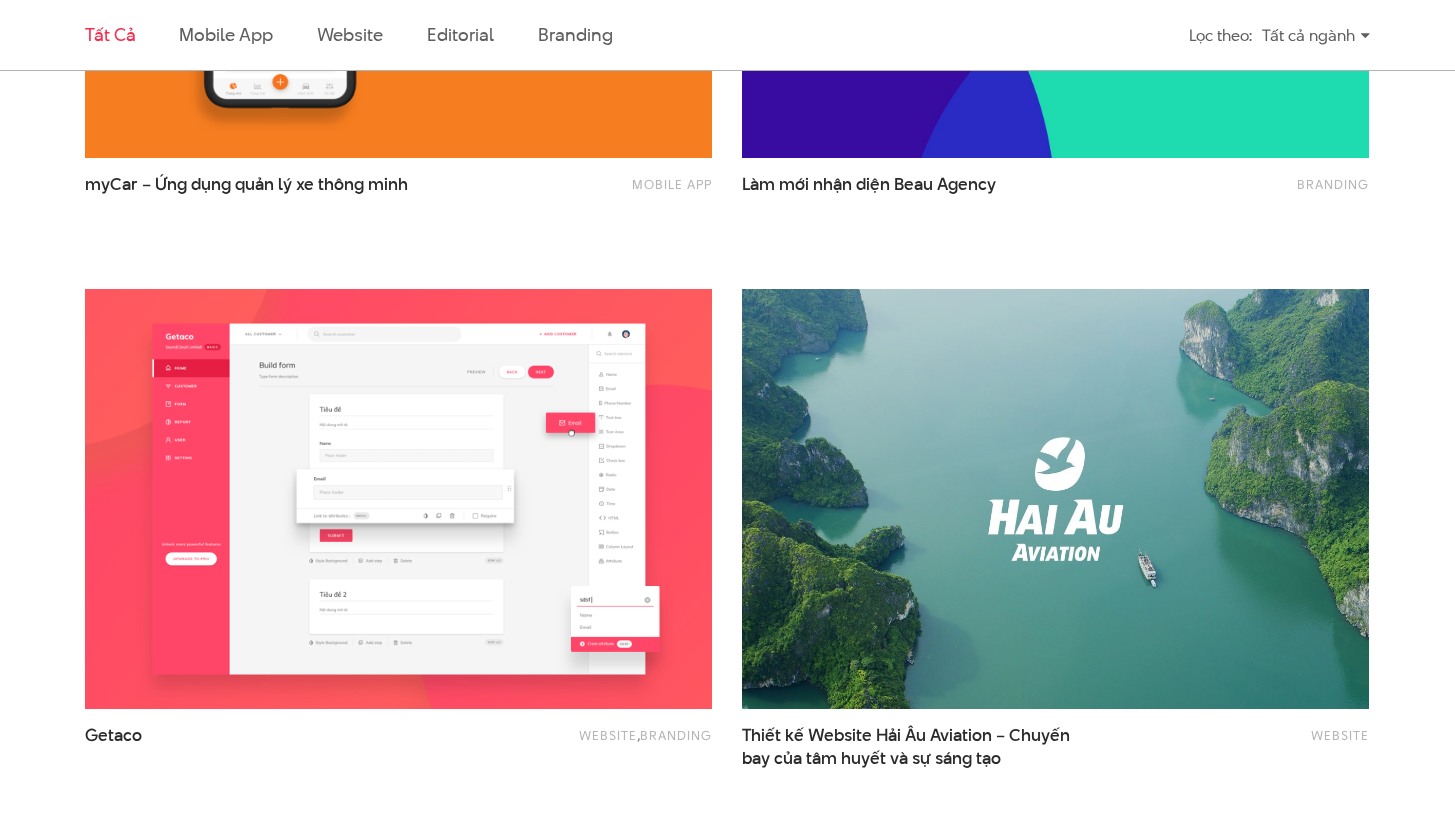 click at bounding box center [1056, 499] 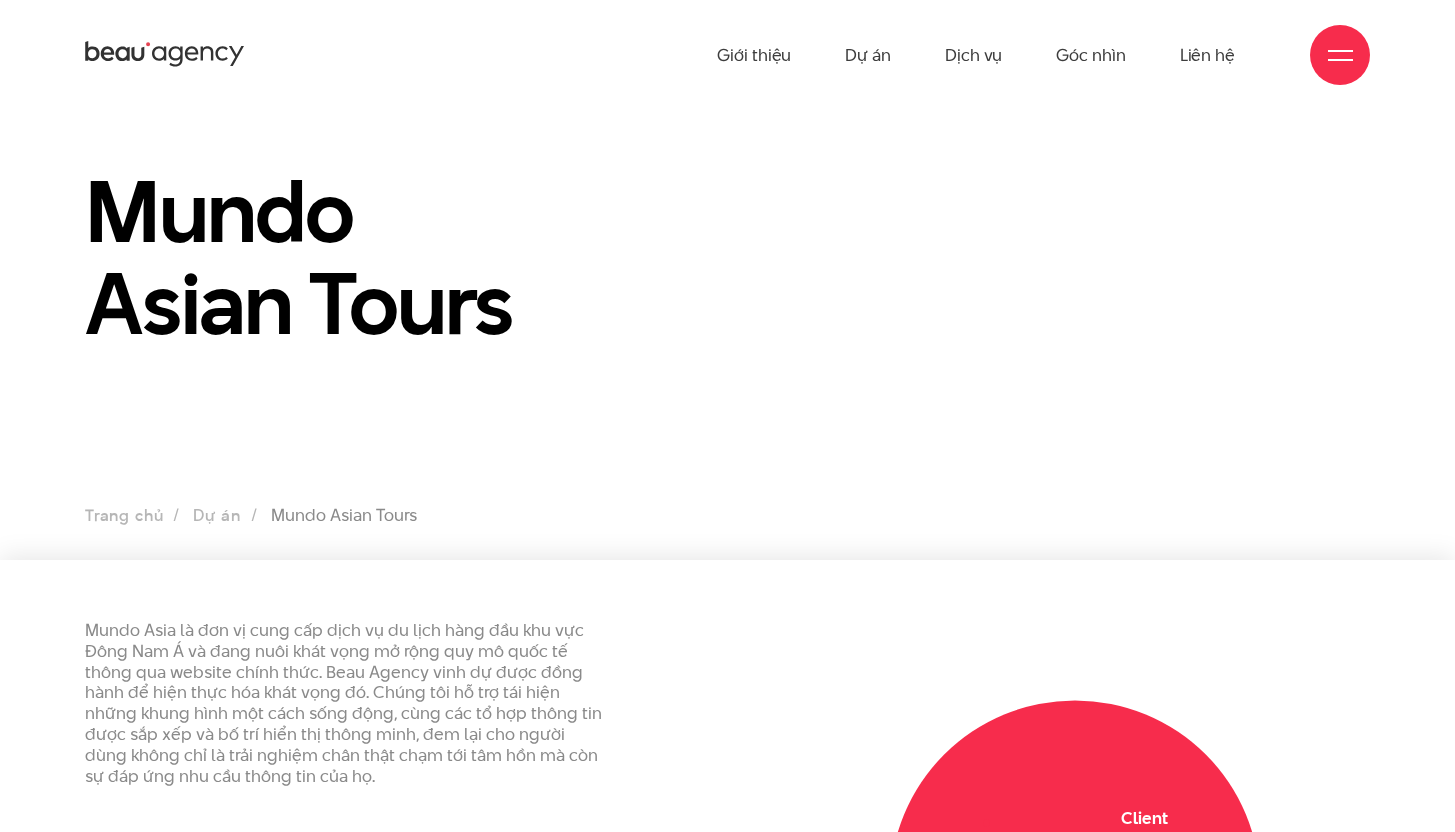 scroll, scrollTop: 0, scrollLeft: 0, axis: both 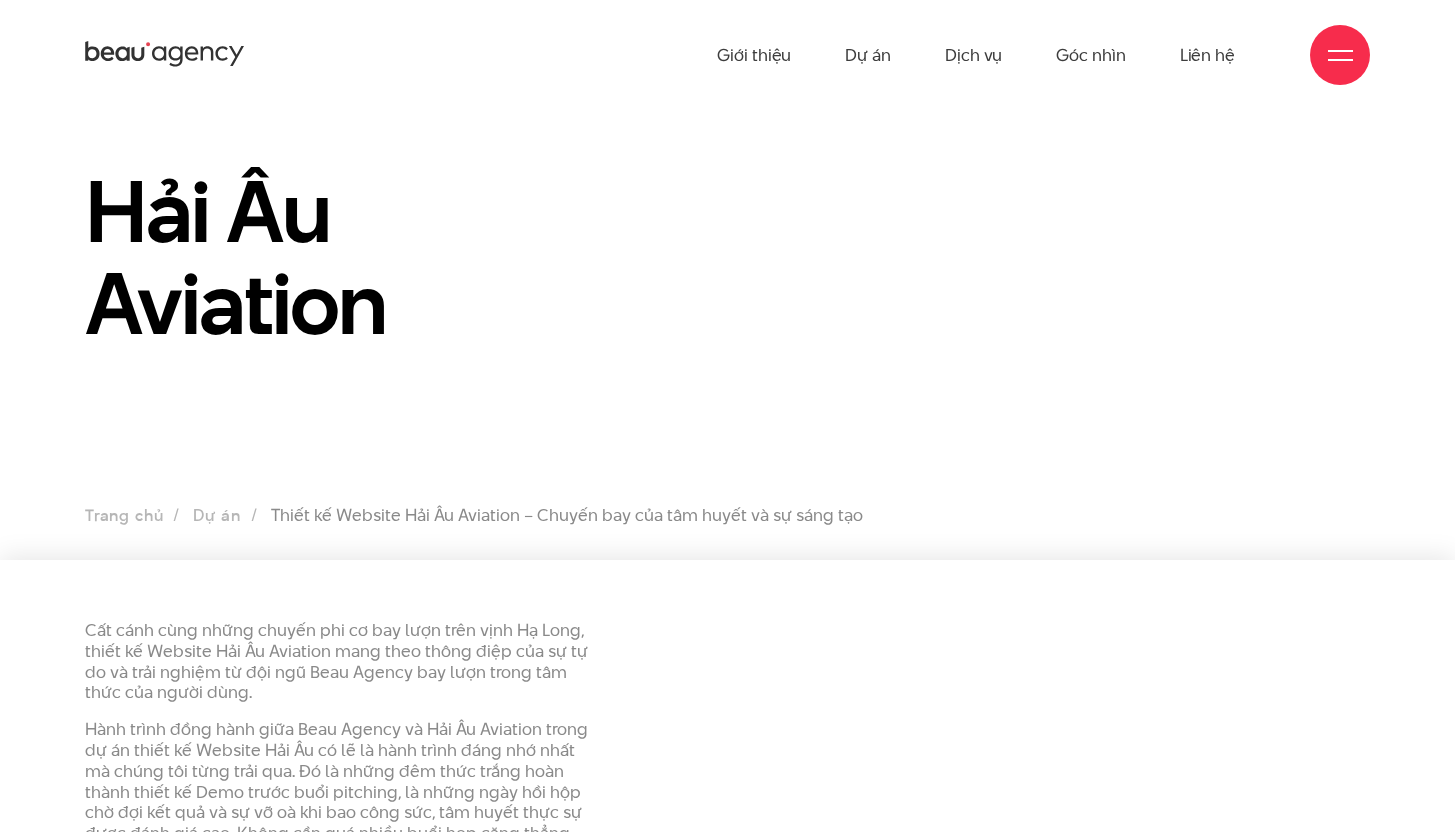 click on "Hải Âu Aviation" at bounding box center [563, 257] 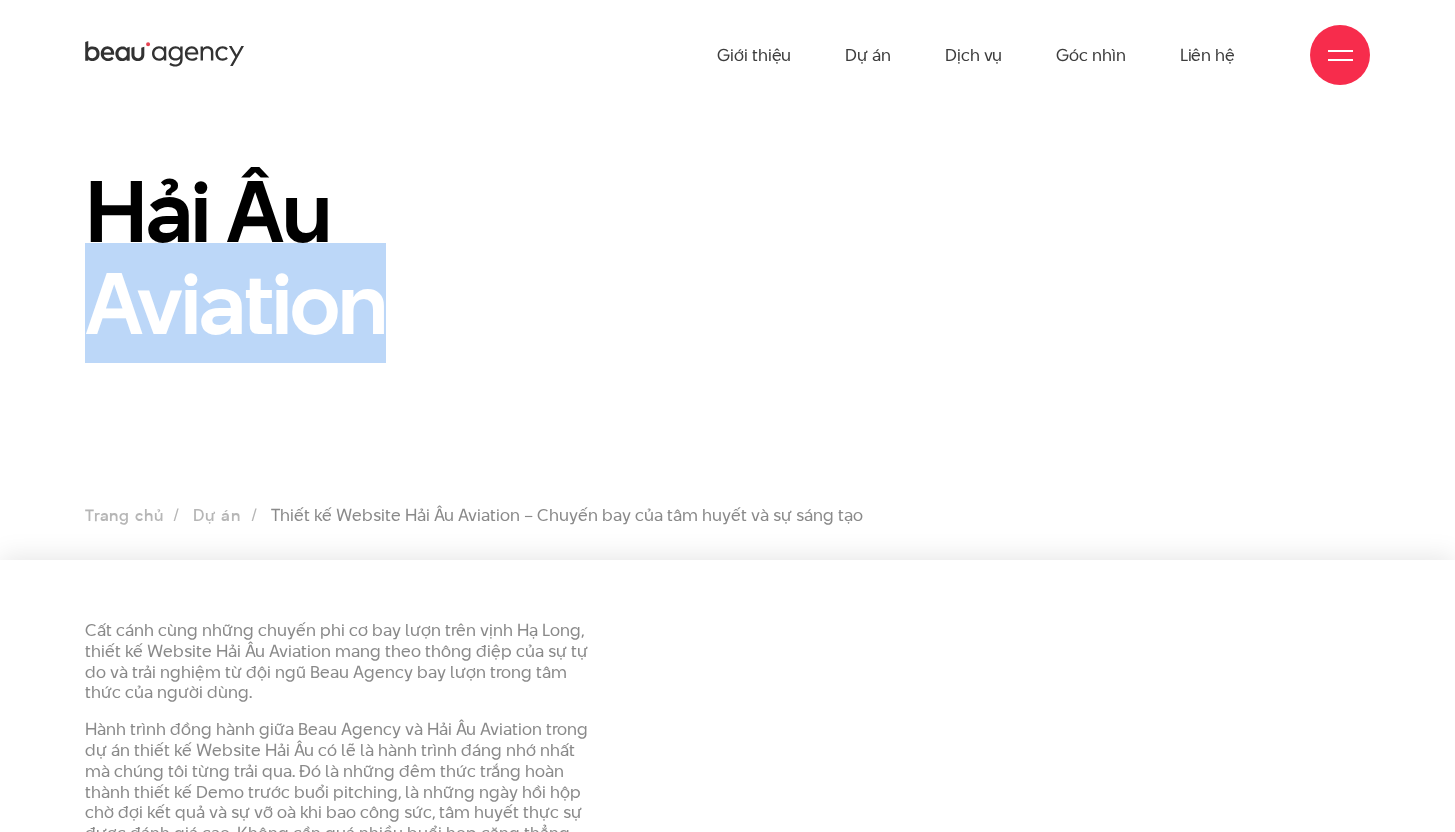 click on "Hải Âu Aviation" at bounding box center [563, 257] 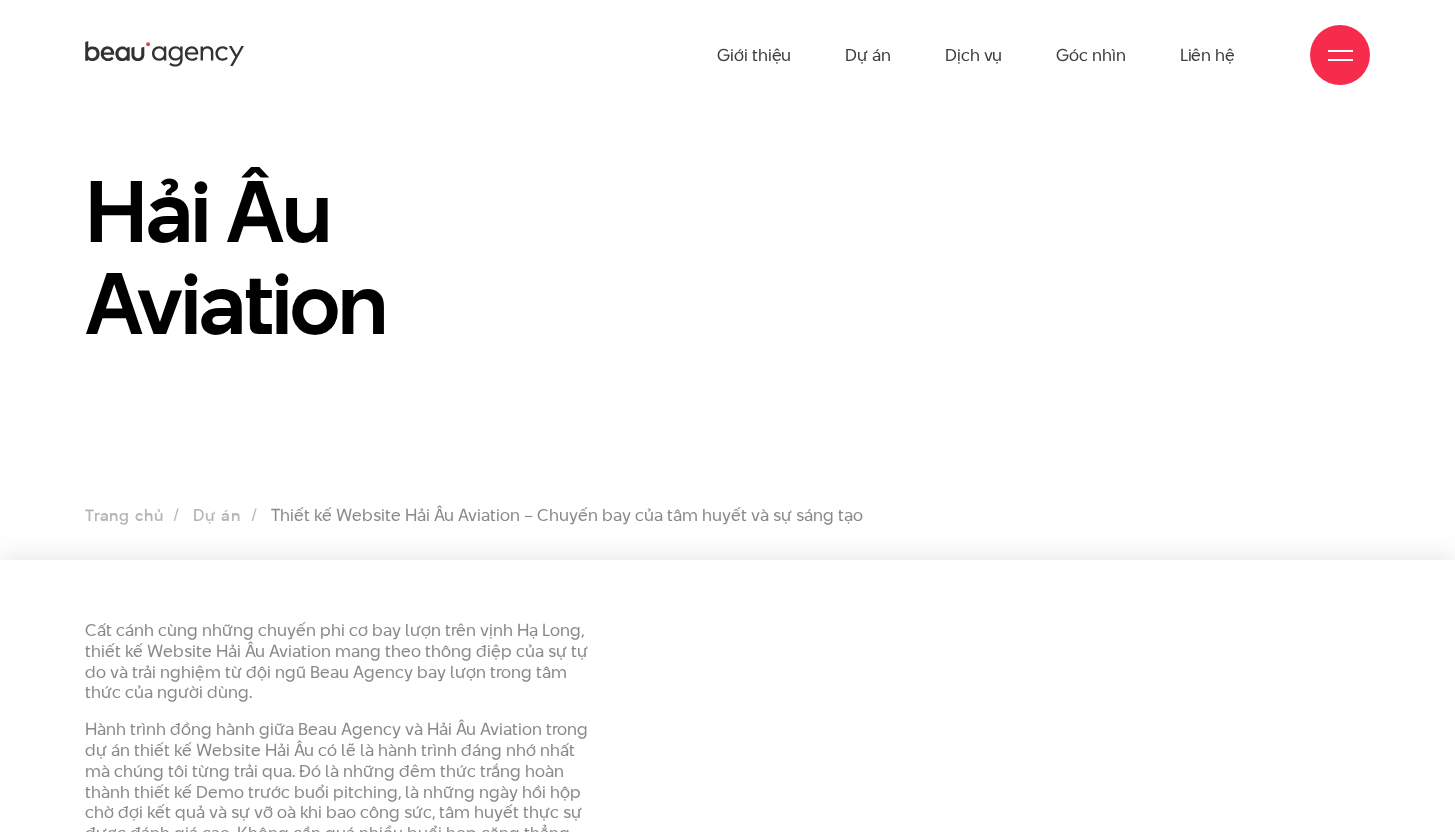 click on "Hải Âu Aviation" at bounding box center [563, 257] 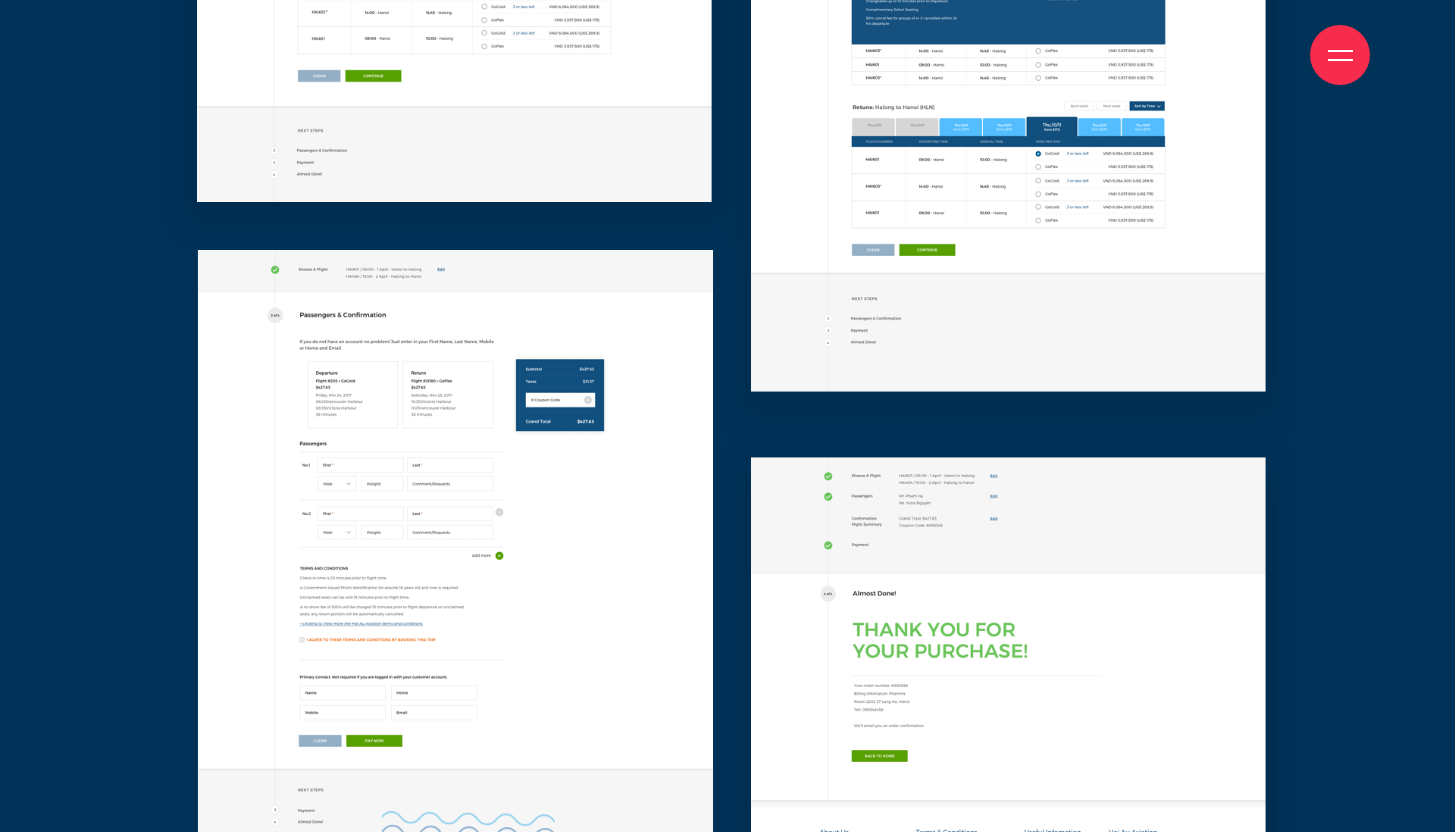 scroll, scrollTop: 9466, scrollLeft: 0, axis: vertical 